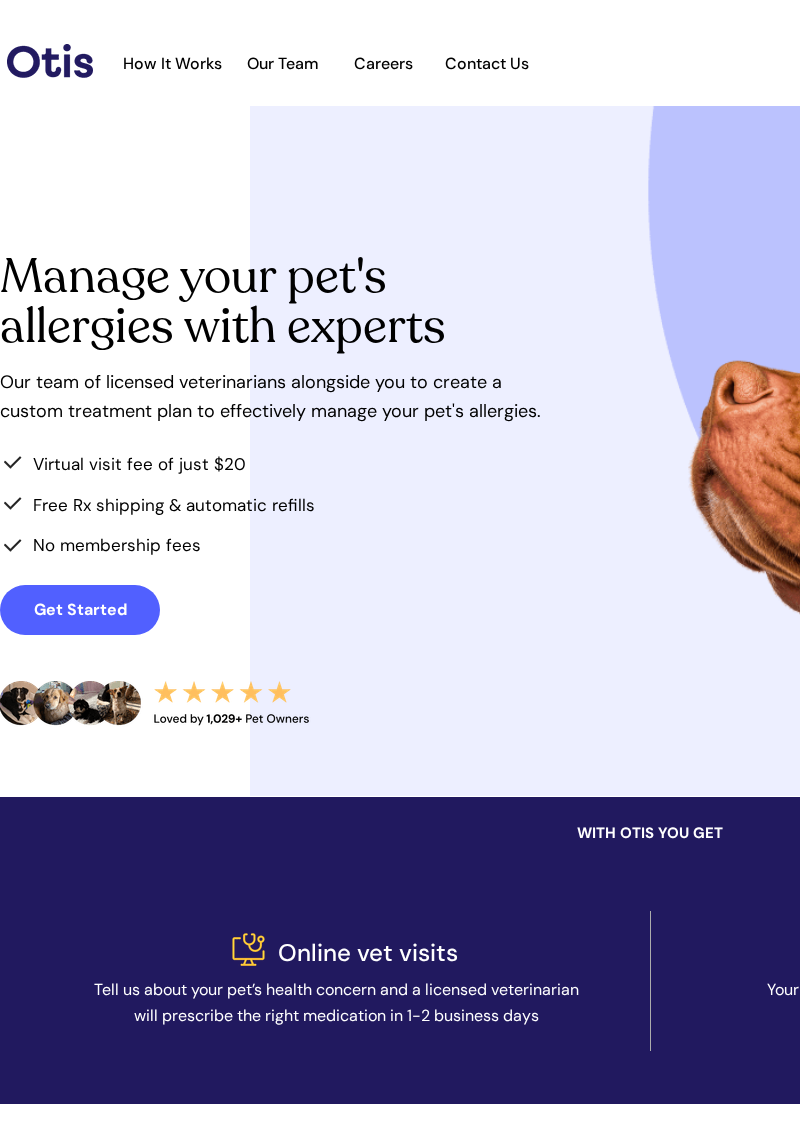 scroll, scrollTop: 0, scrollLeft: 0, axis: both 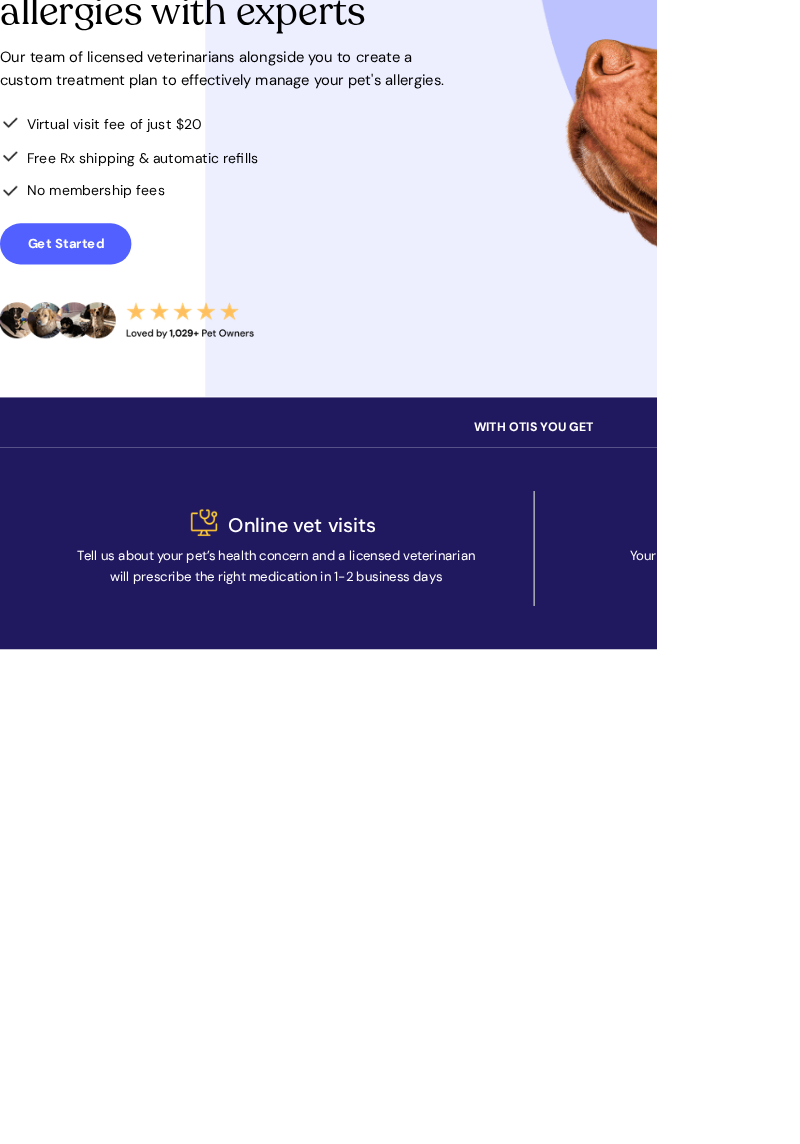 click on "Get Started" at bounding box center (80, 610) 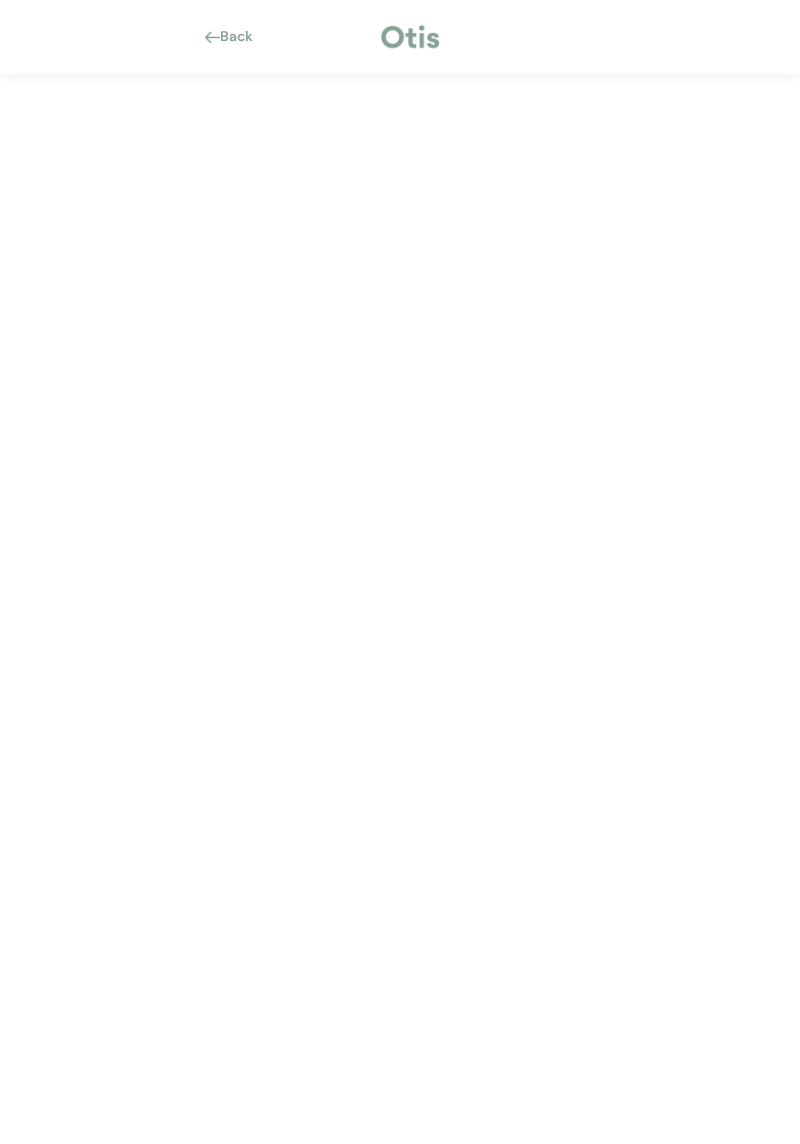 scroll, scrollTop: 0, scrollLeft: 0, axis: both 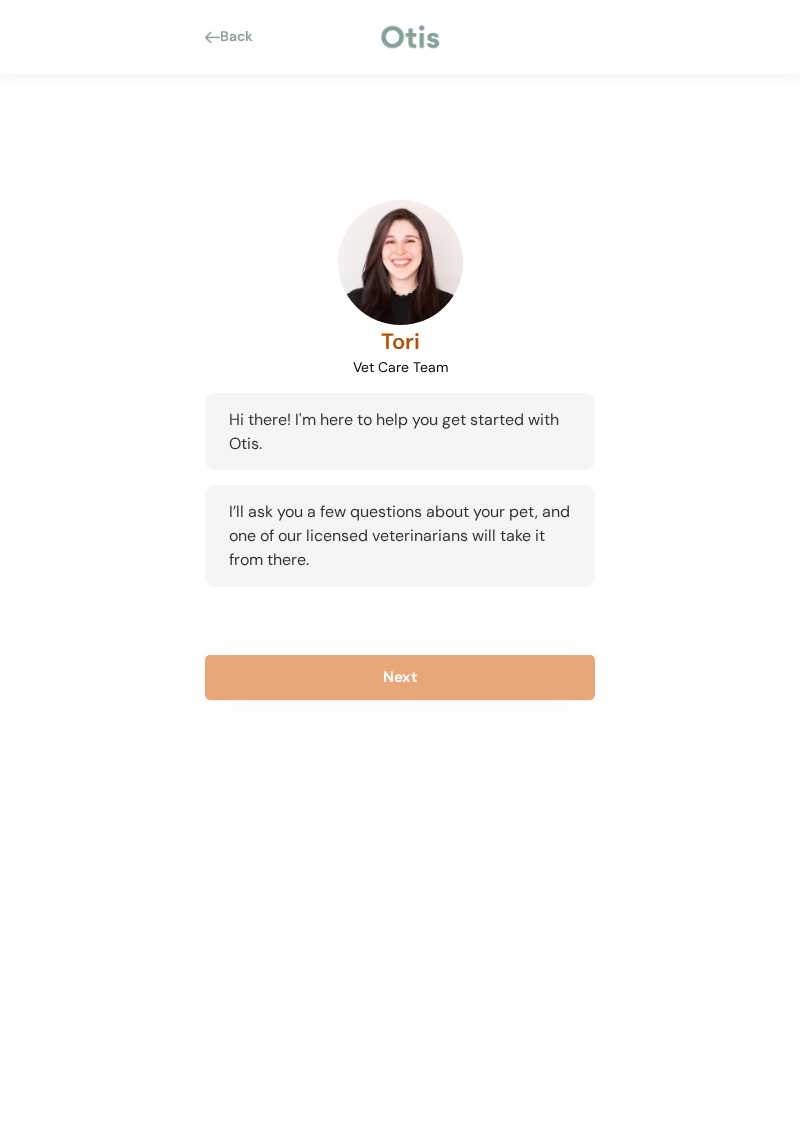 click on "Next" at bounding box center [400, 677] 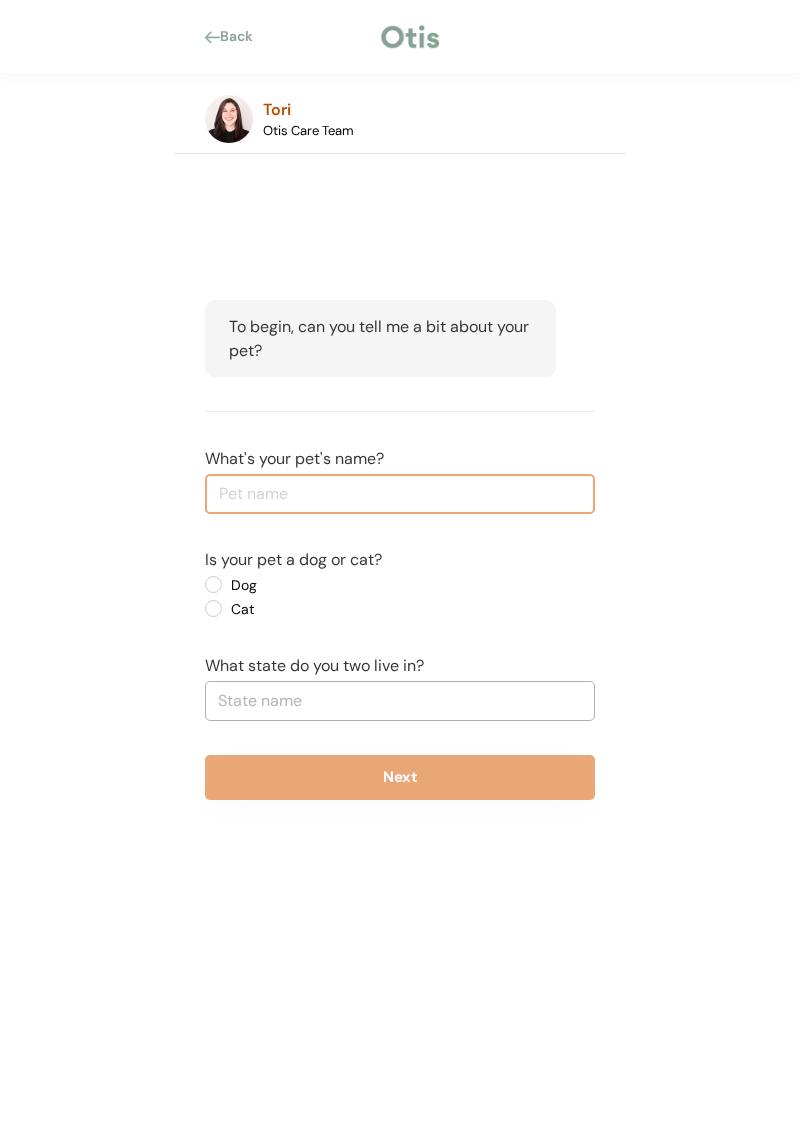 click at bounding box center (400, 494) 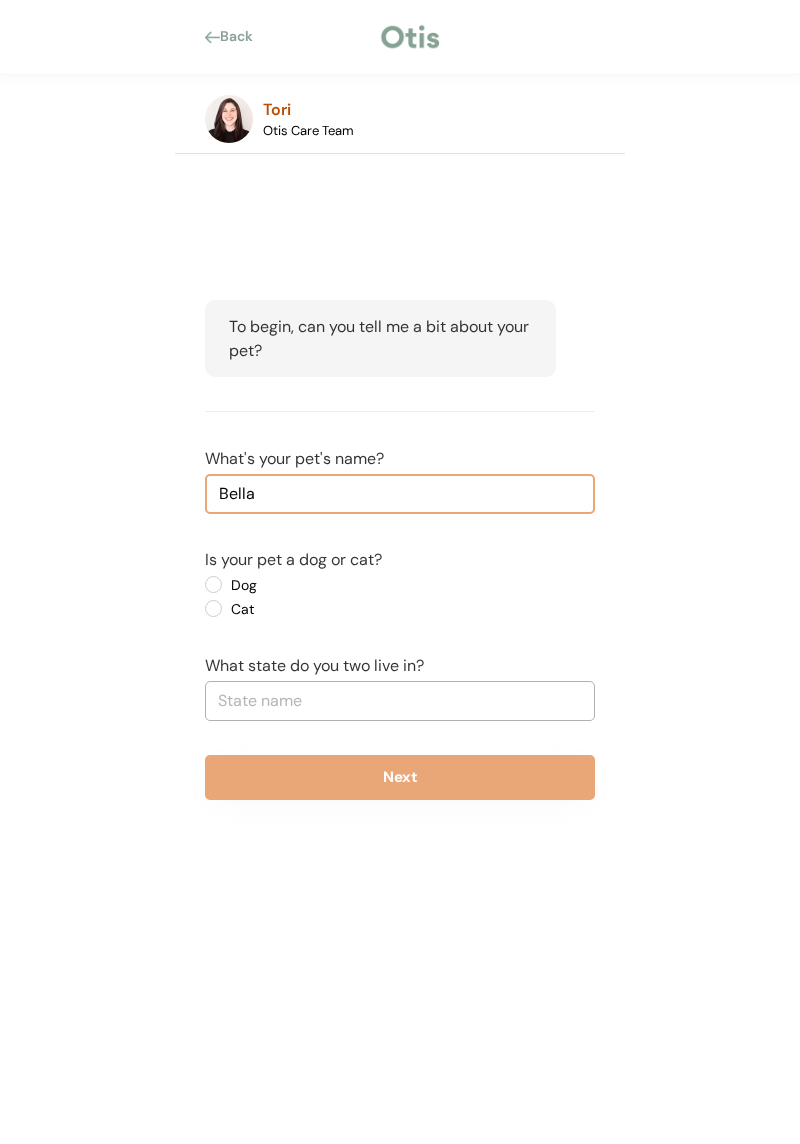 type on "Bella" 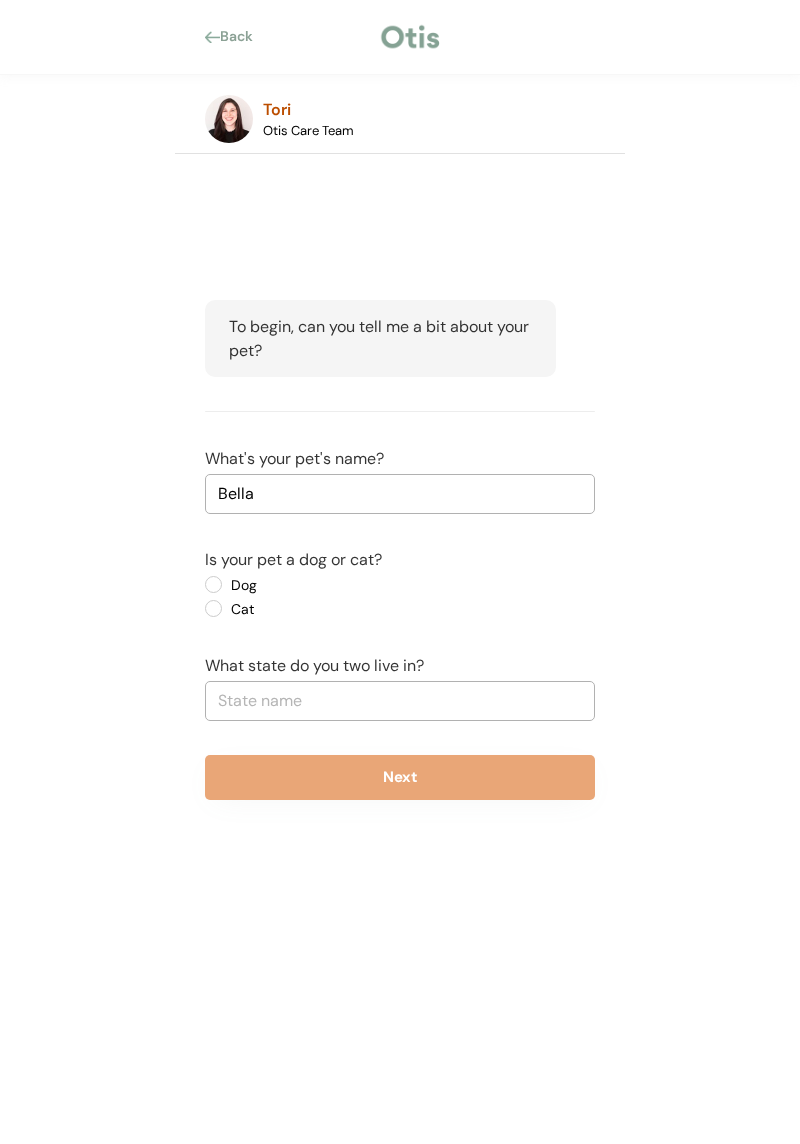 click on "Dog" at bounding box center [315, 585] 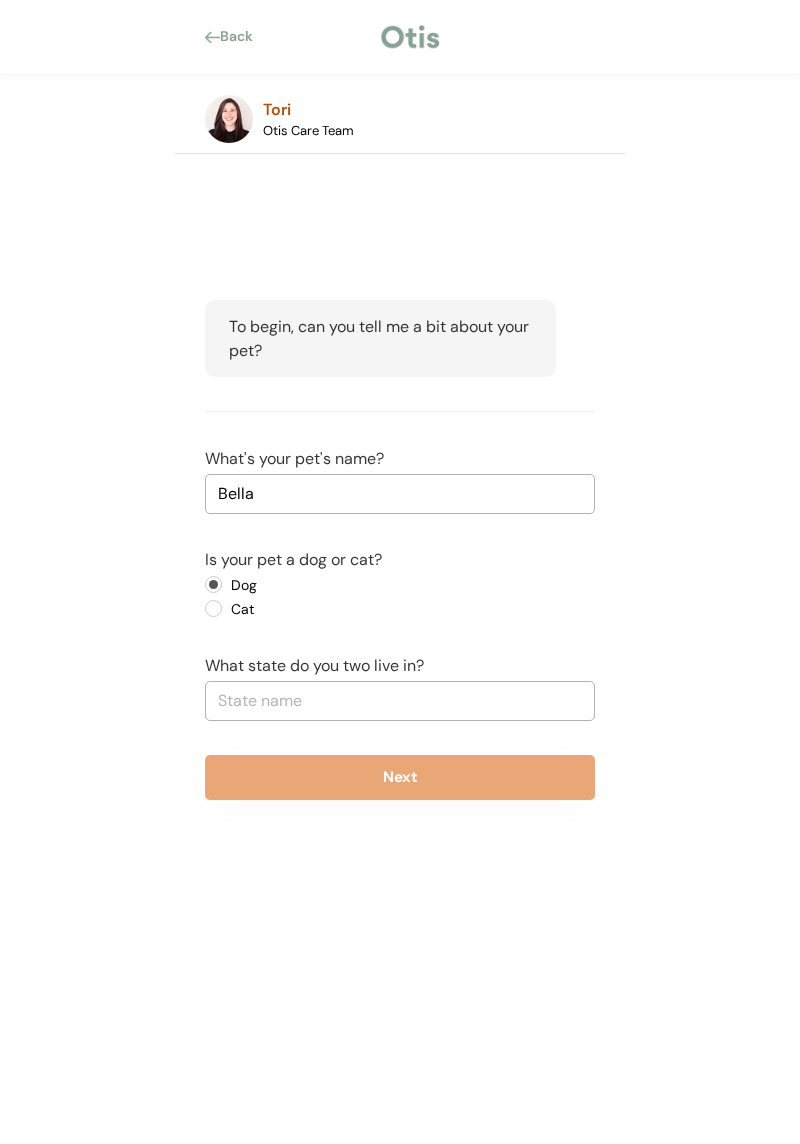 click at bounding box center [400, 701] 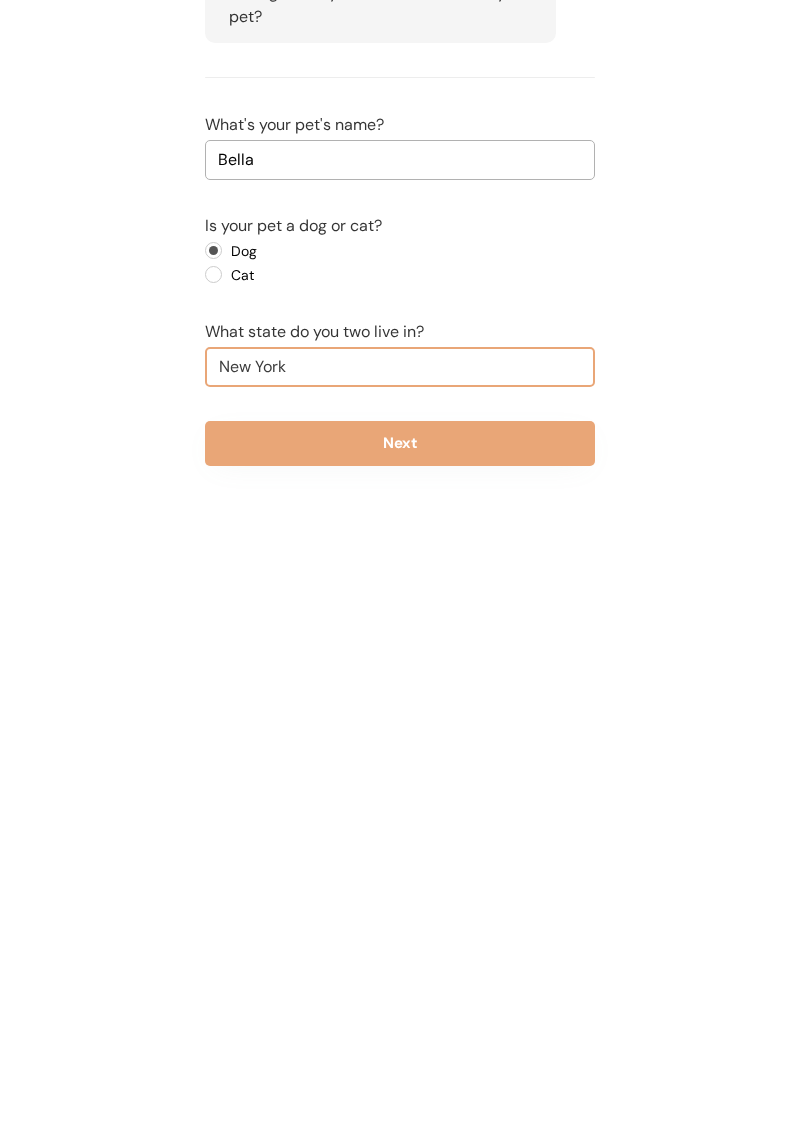 type on "N.Y." 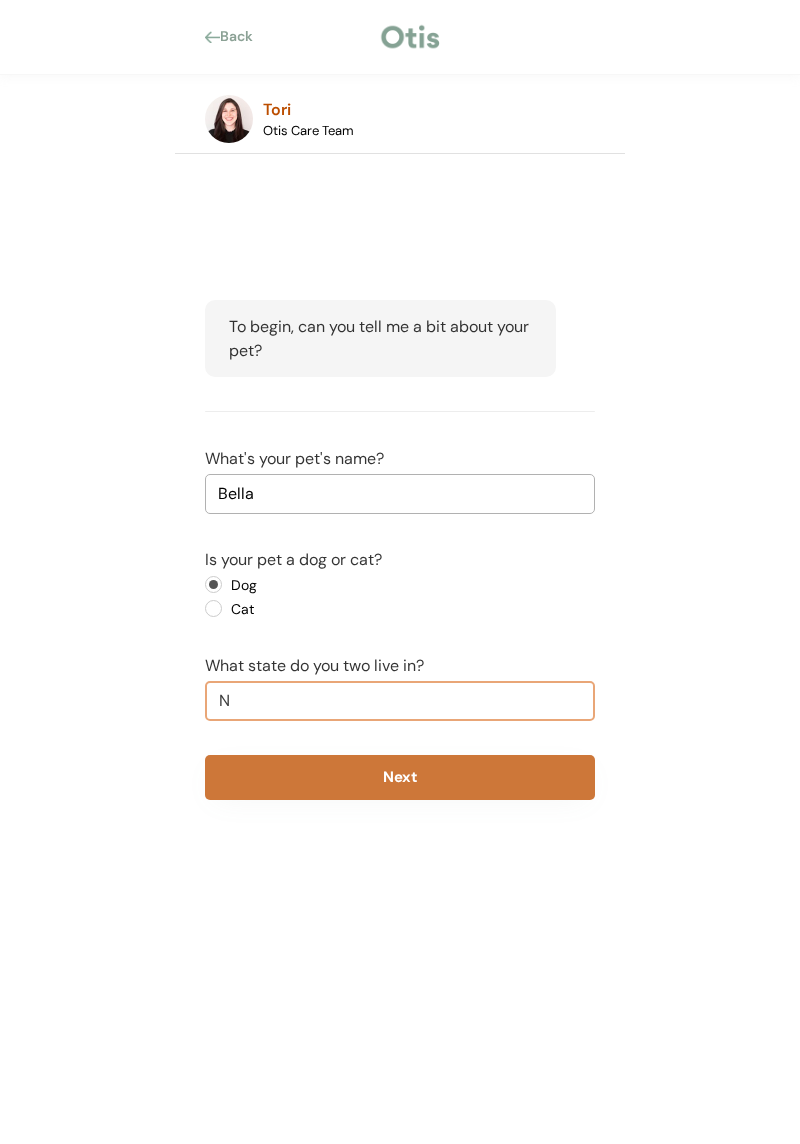 type on "Ne" 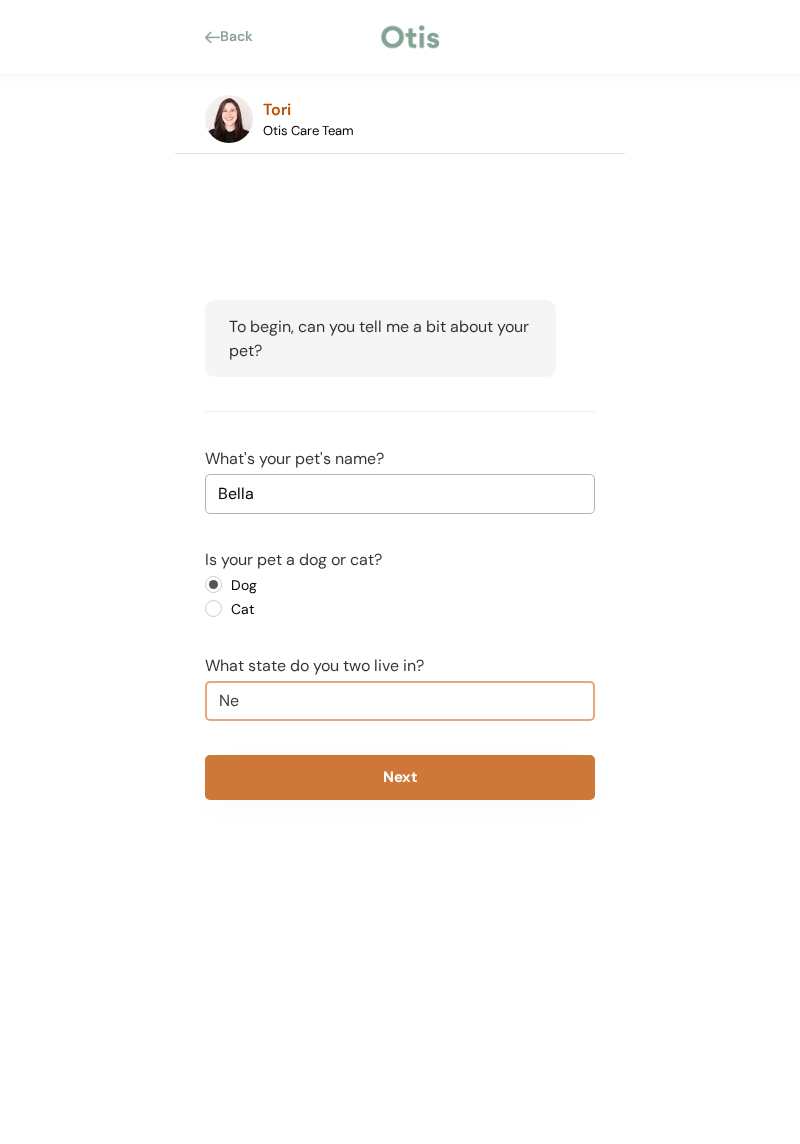type on "Nebraska" 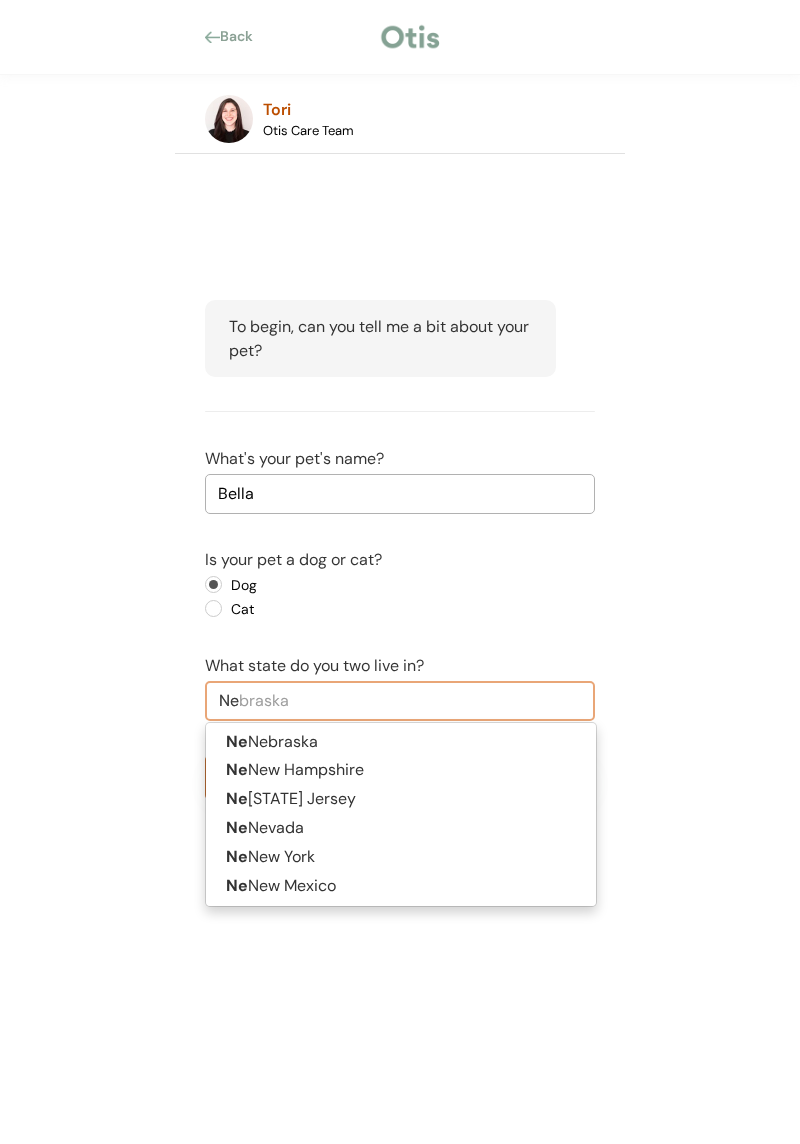 type on "New" 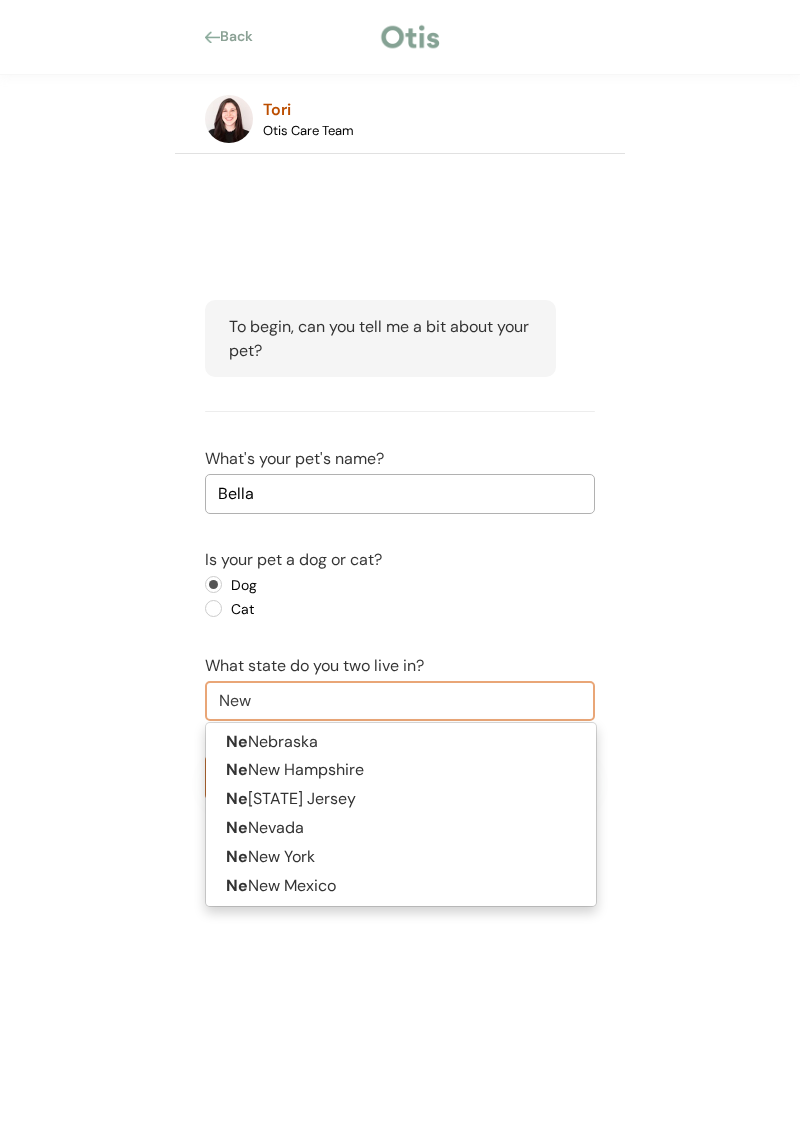 type on "New Hampshire" 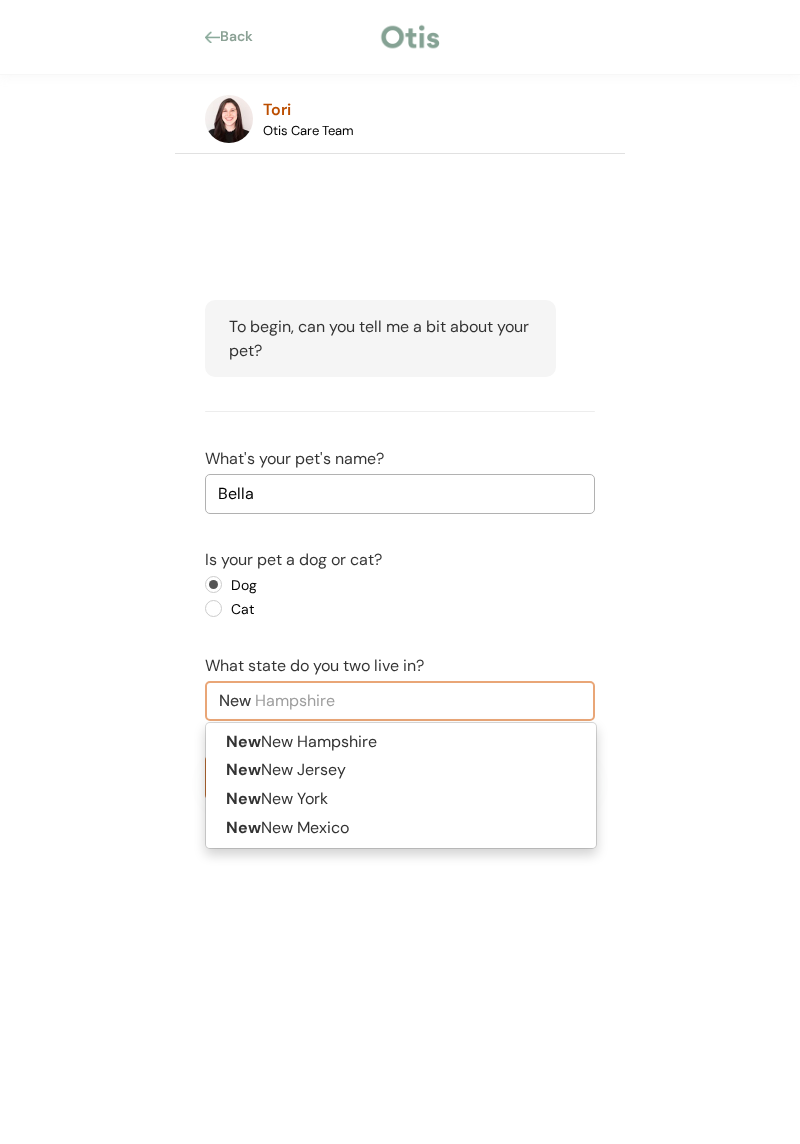 type on "NewY" 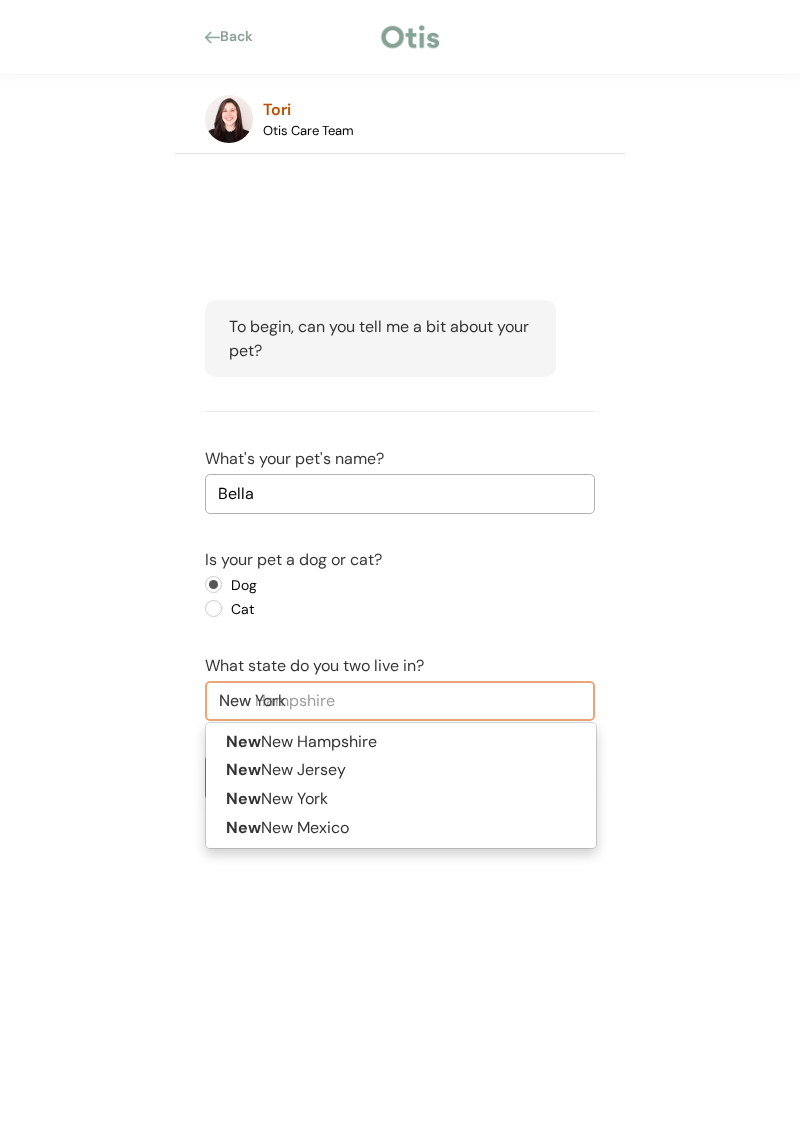 type 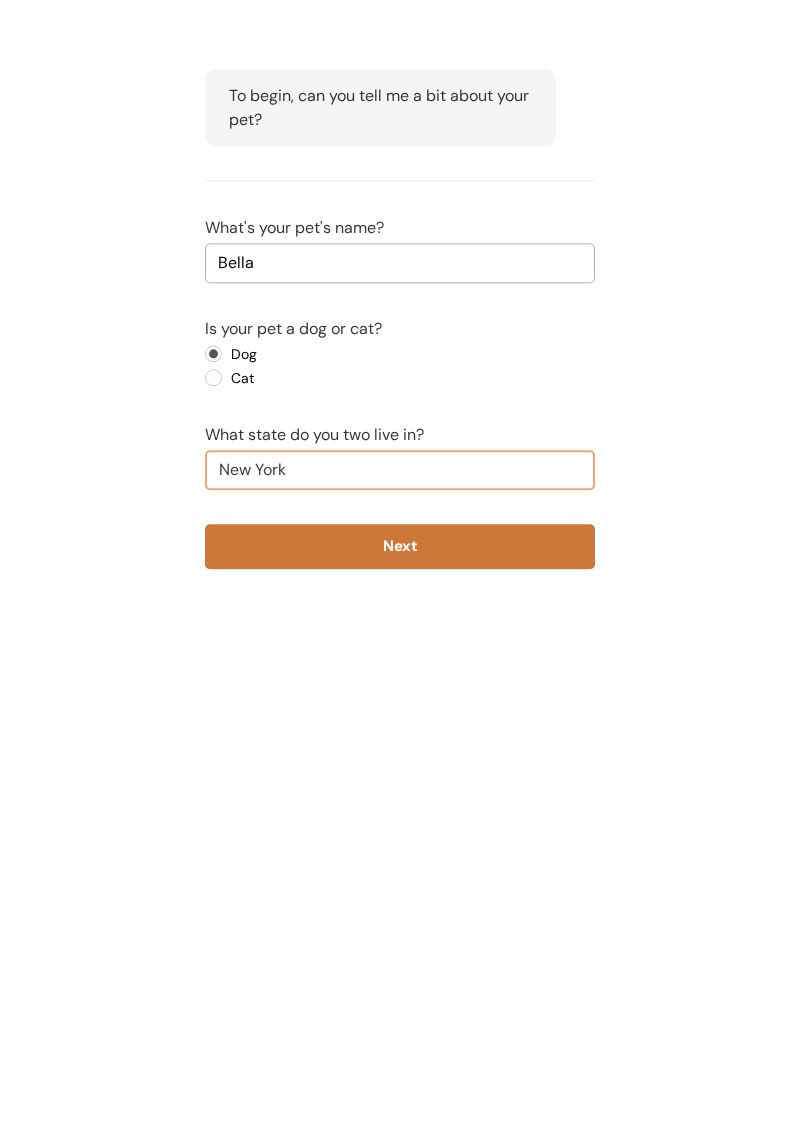 type on "NewYork" 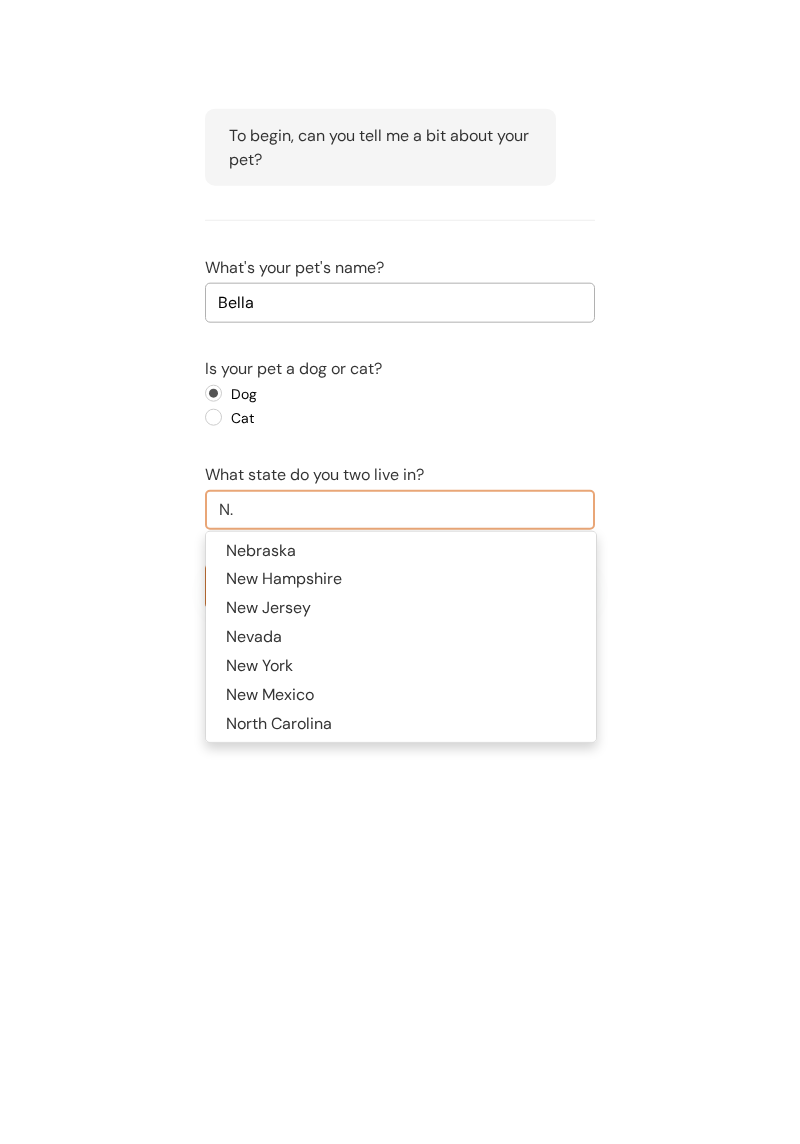 click on "New Mexico" at bounding box center (401, 886) 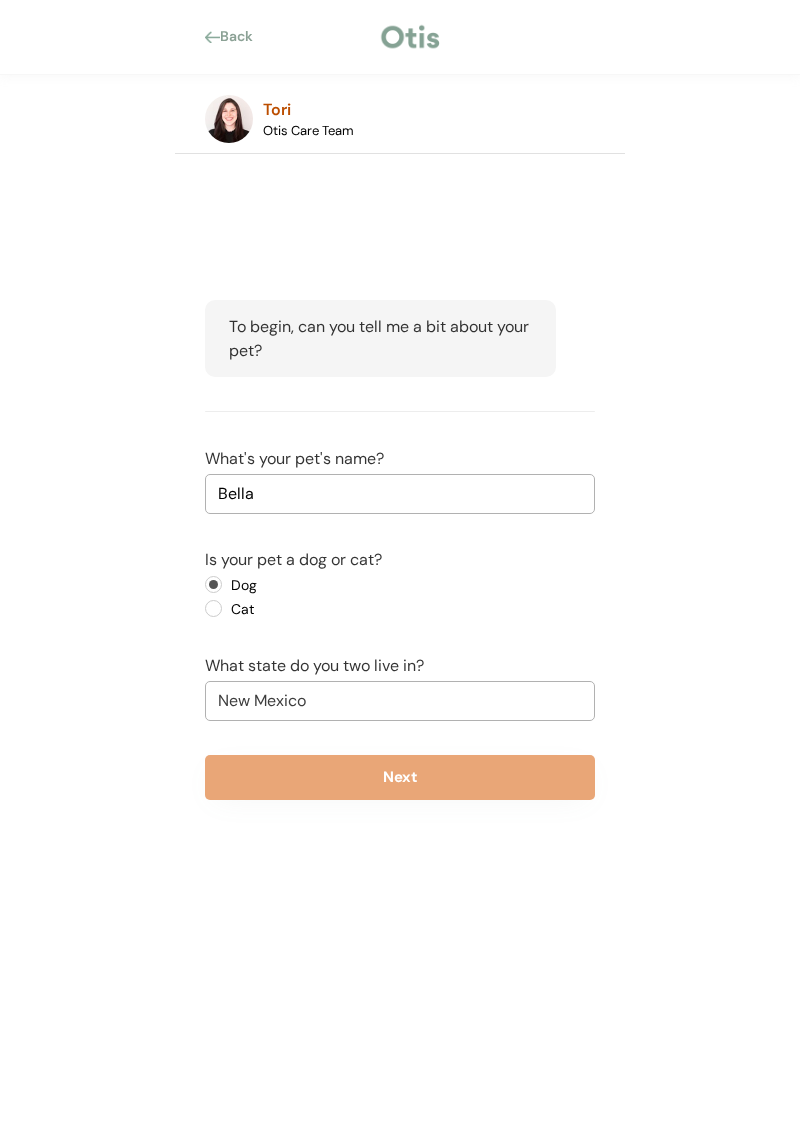 click on "New Mexico" at bounding box center (400, 701) 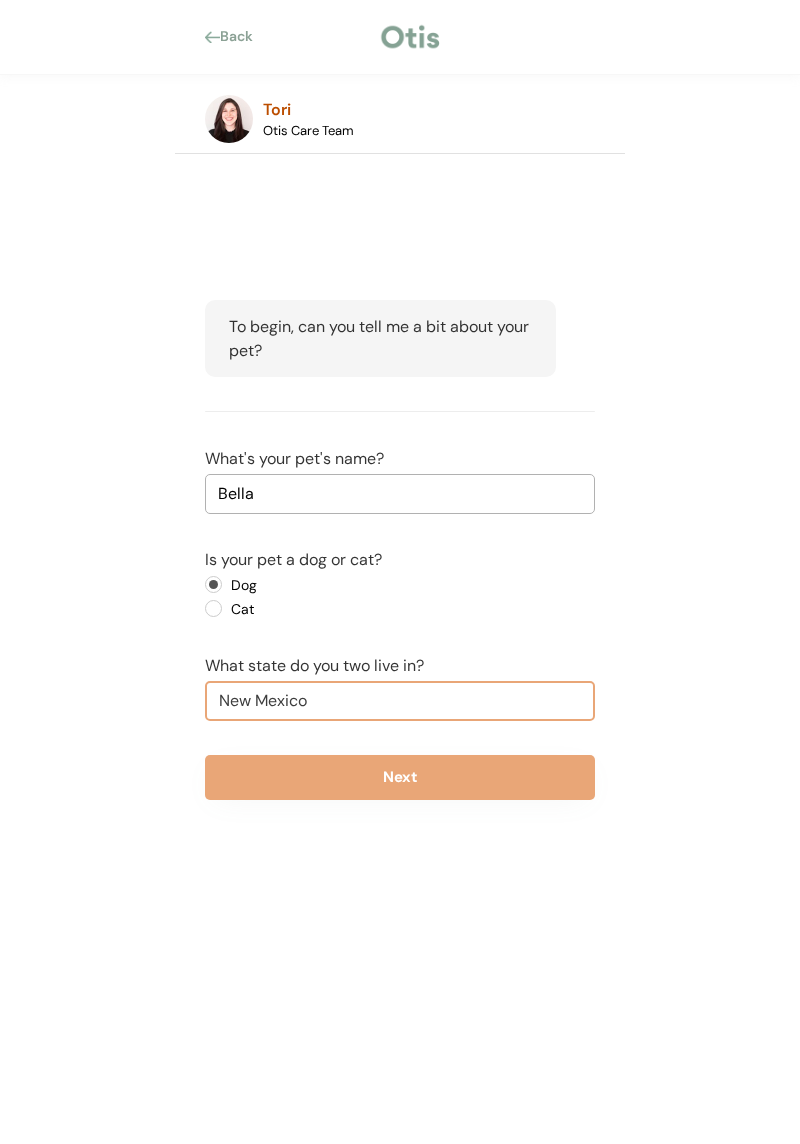 type on "New Mexic" 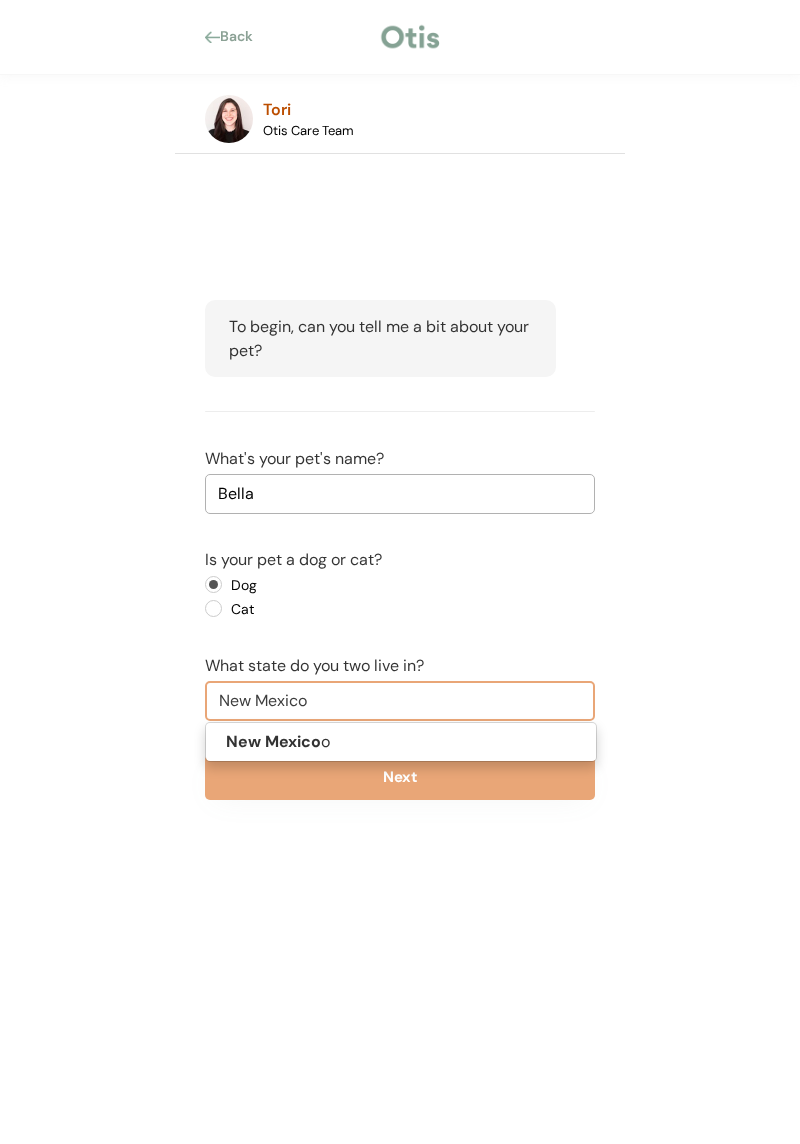 type on "New Mexico" 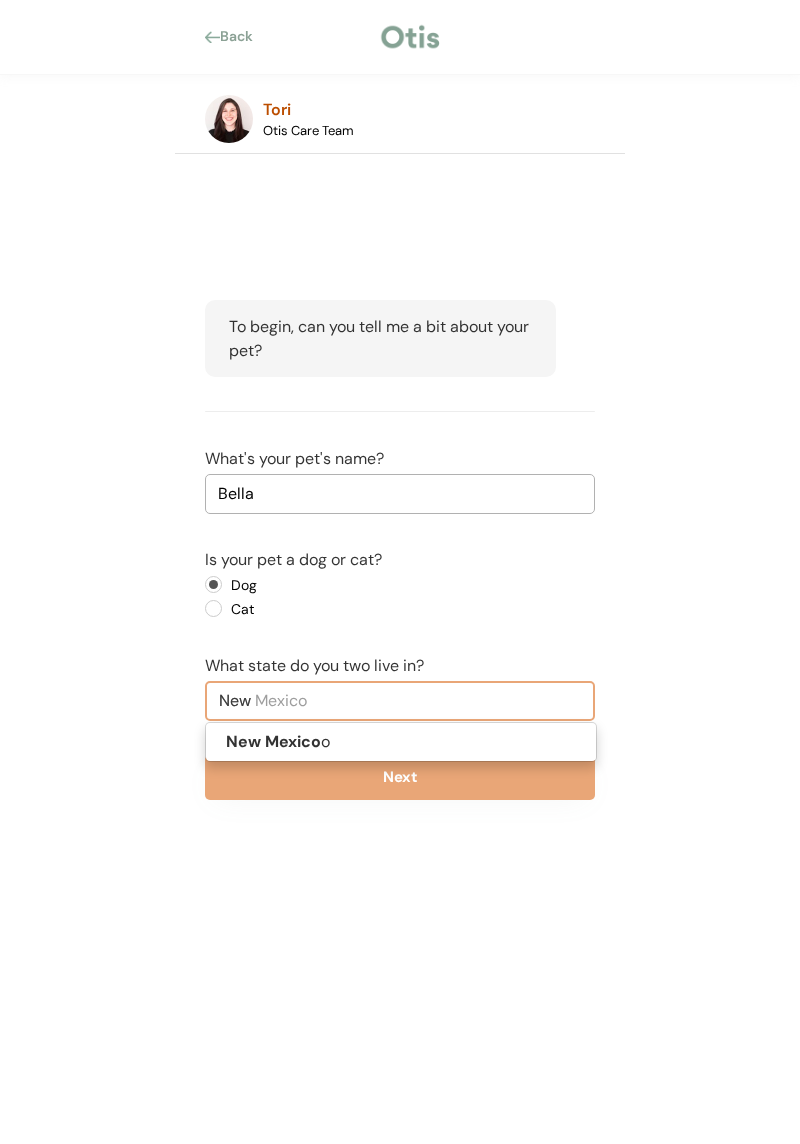 type on "New" 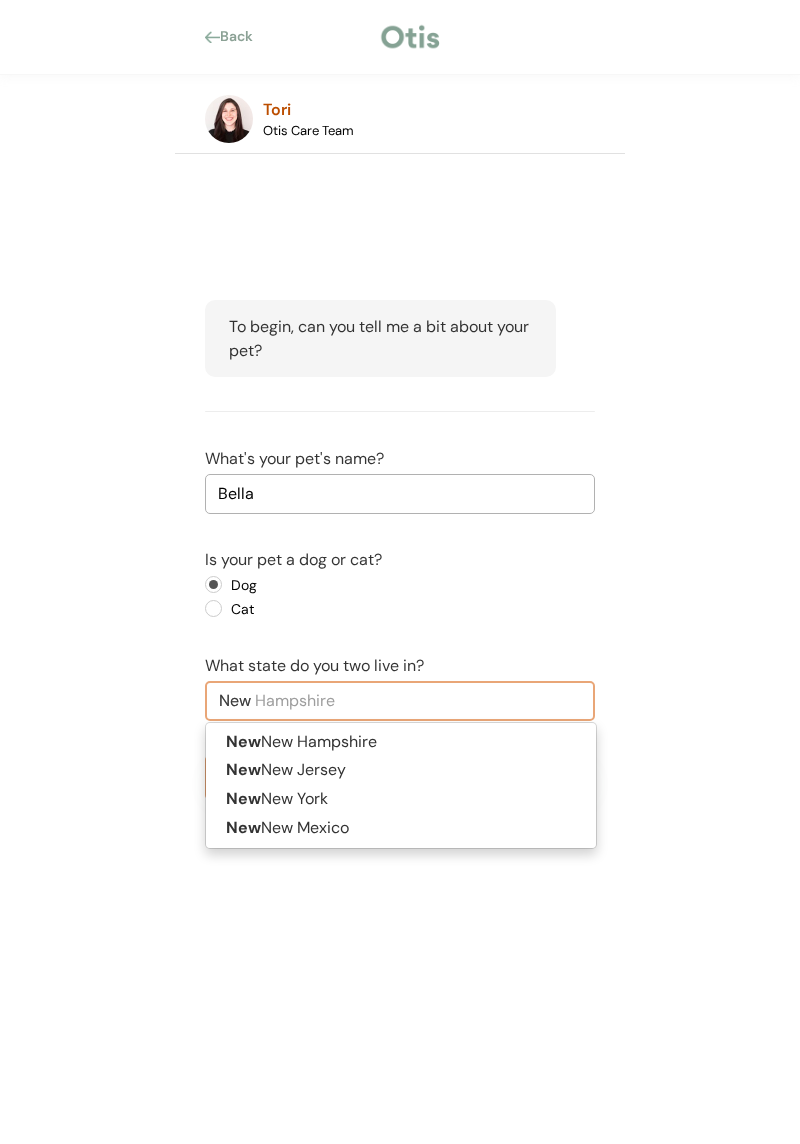 type on "Ne" 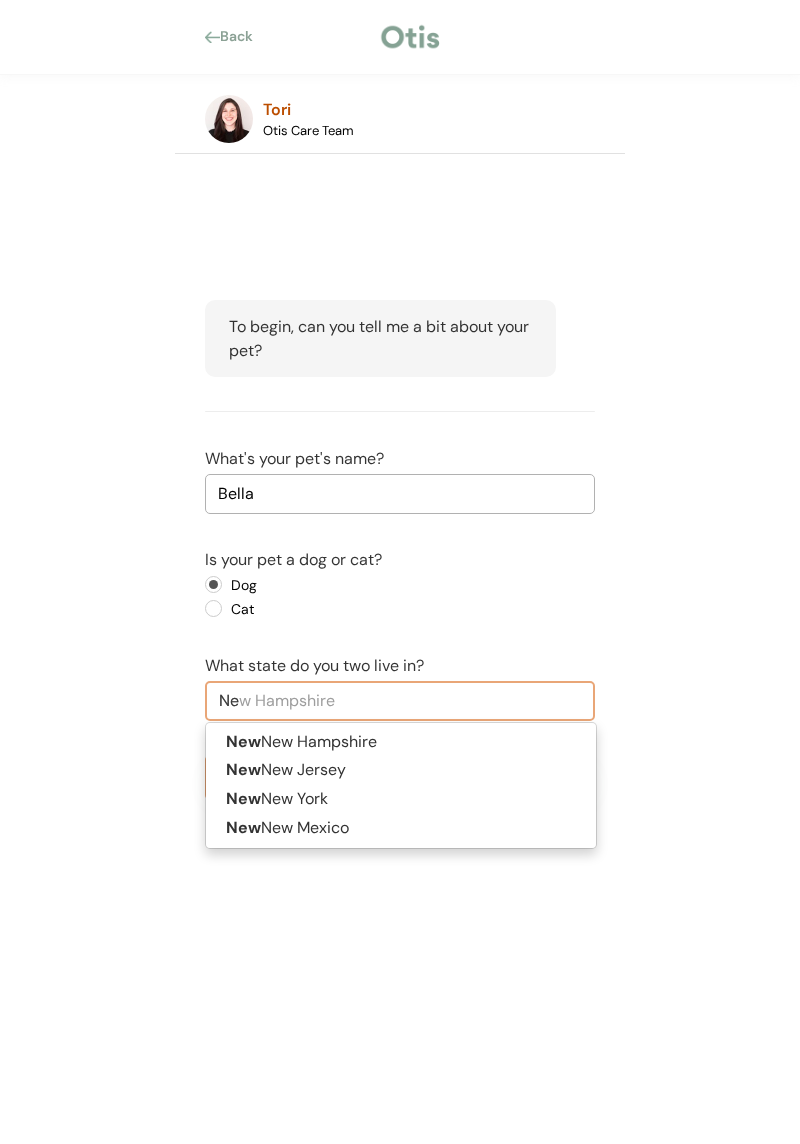 type on "Nebraska" 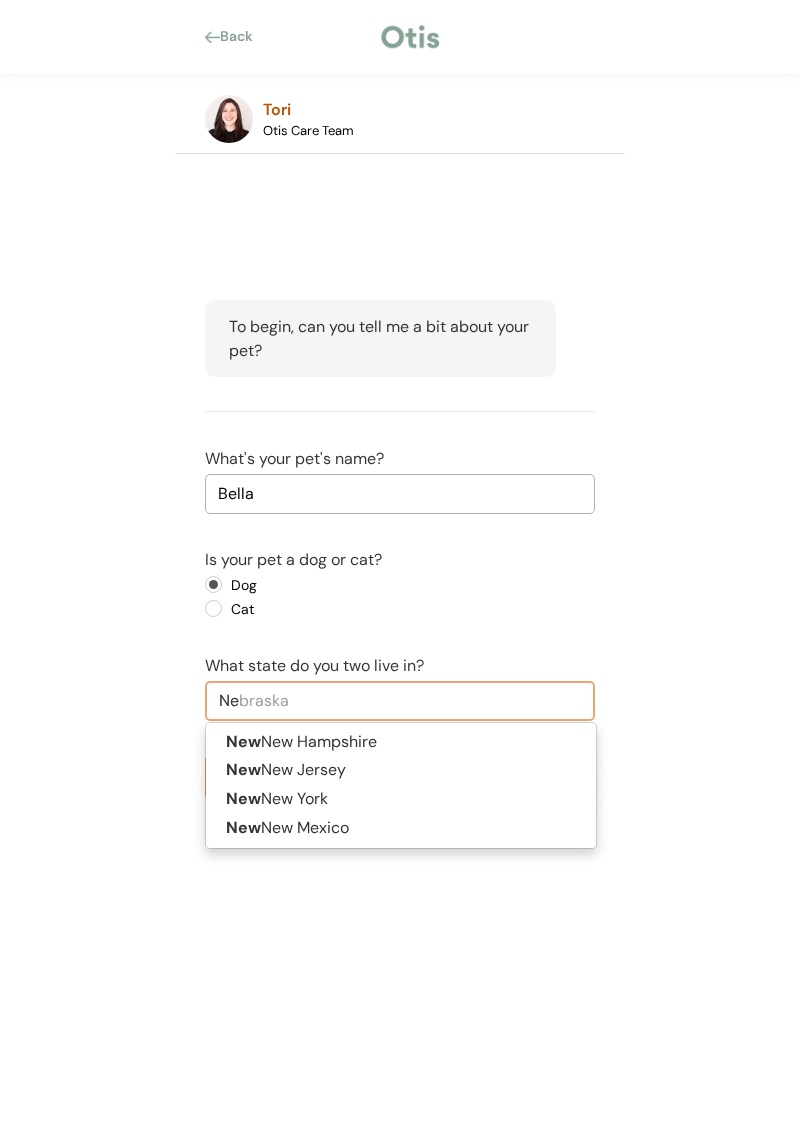 type on "N" 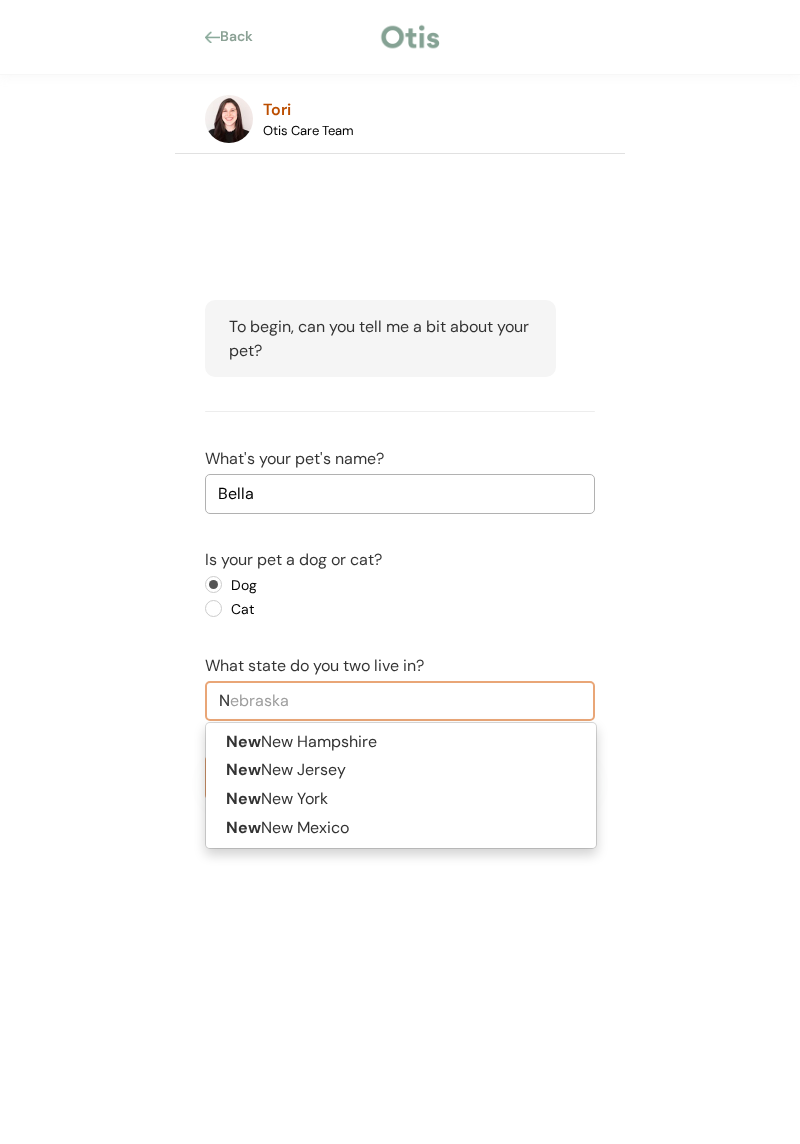 type 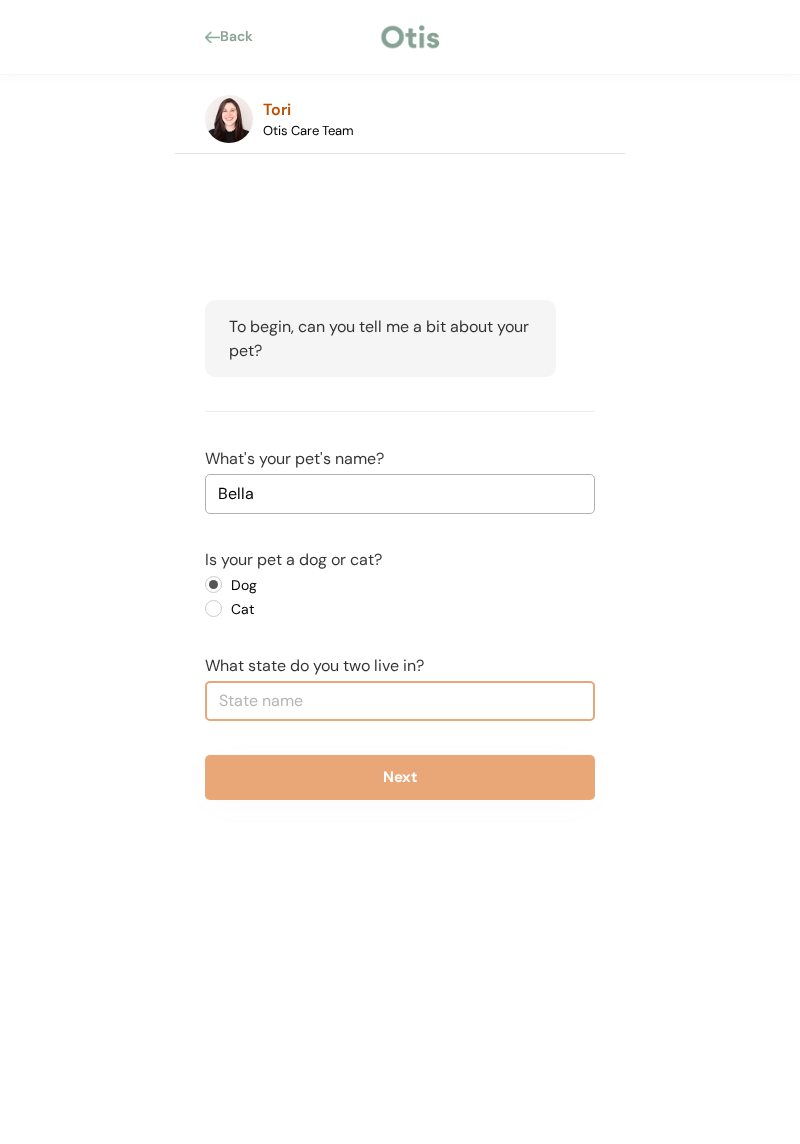 click at bounding box center [400, 701] 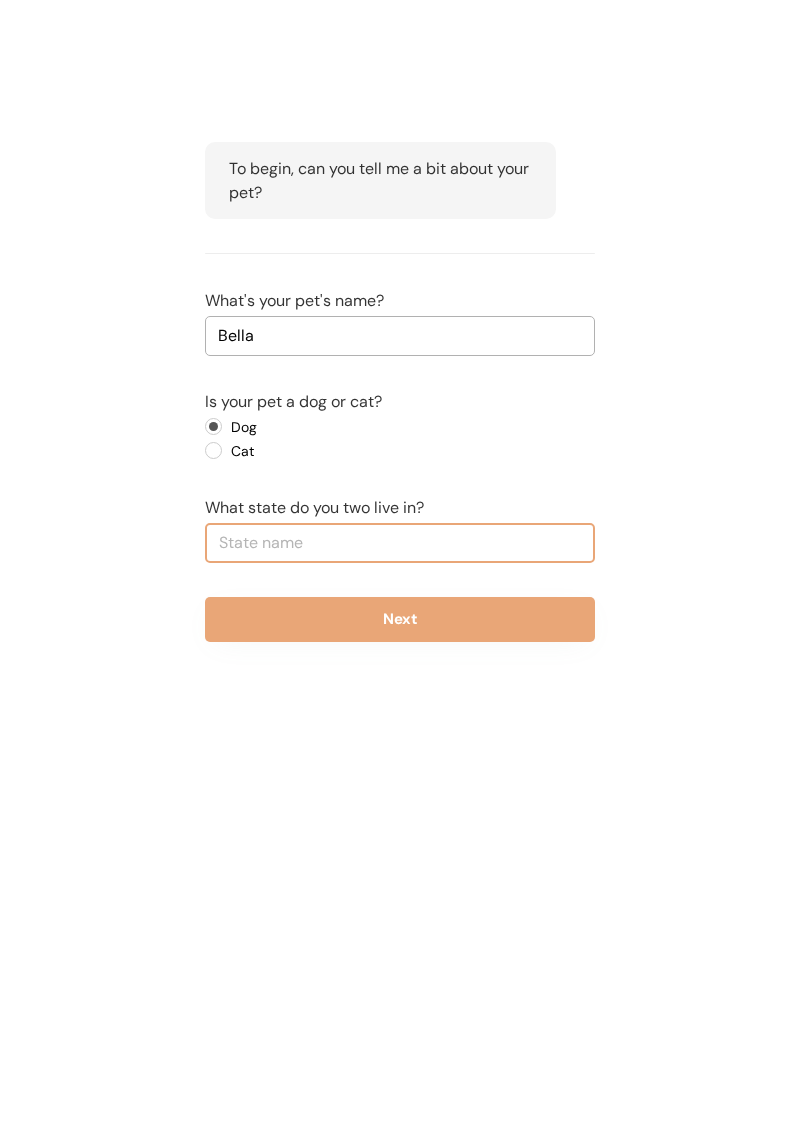 click at bounding box center (400, 701) 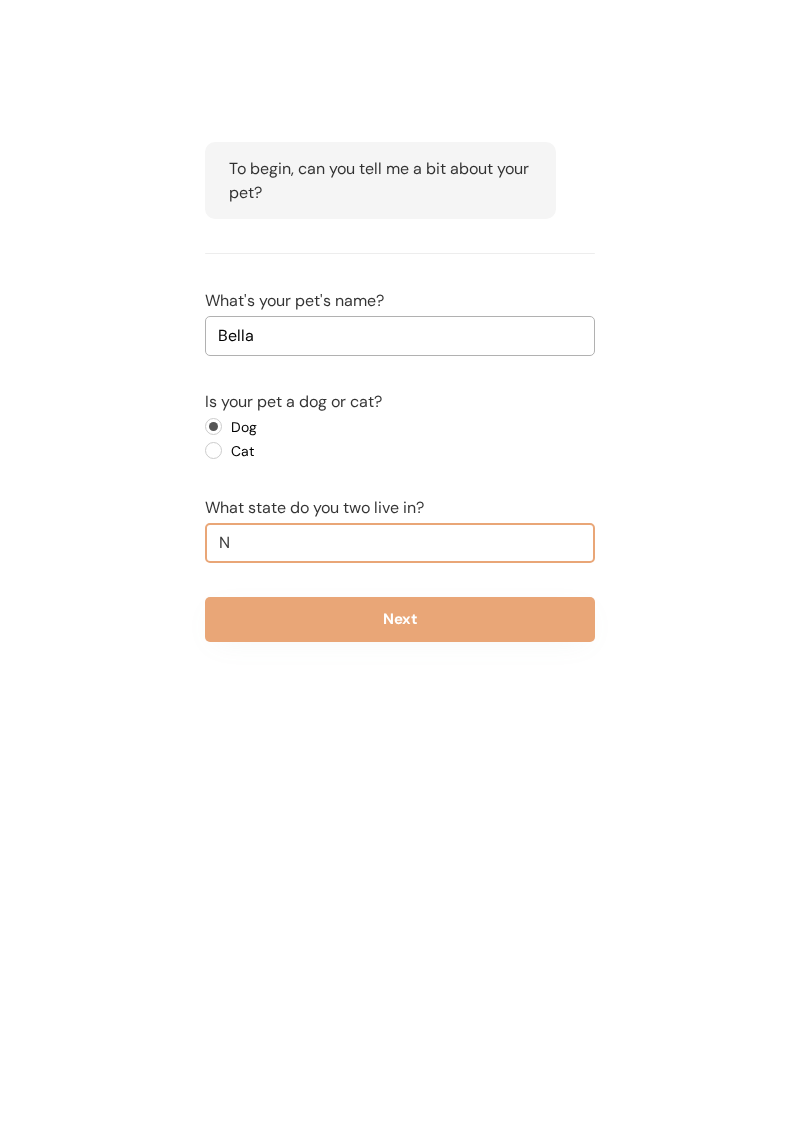 type on "Ne" 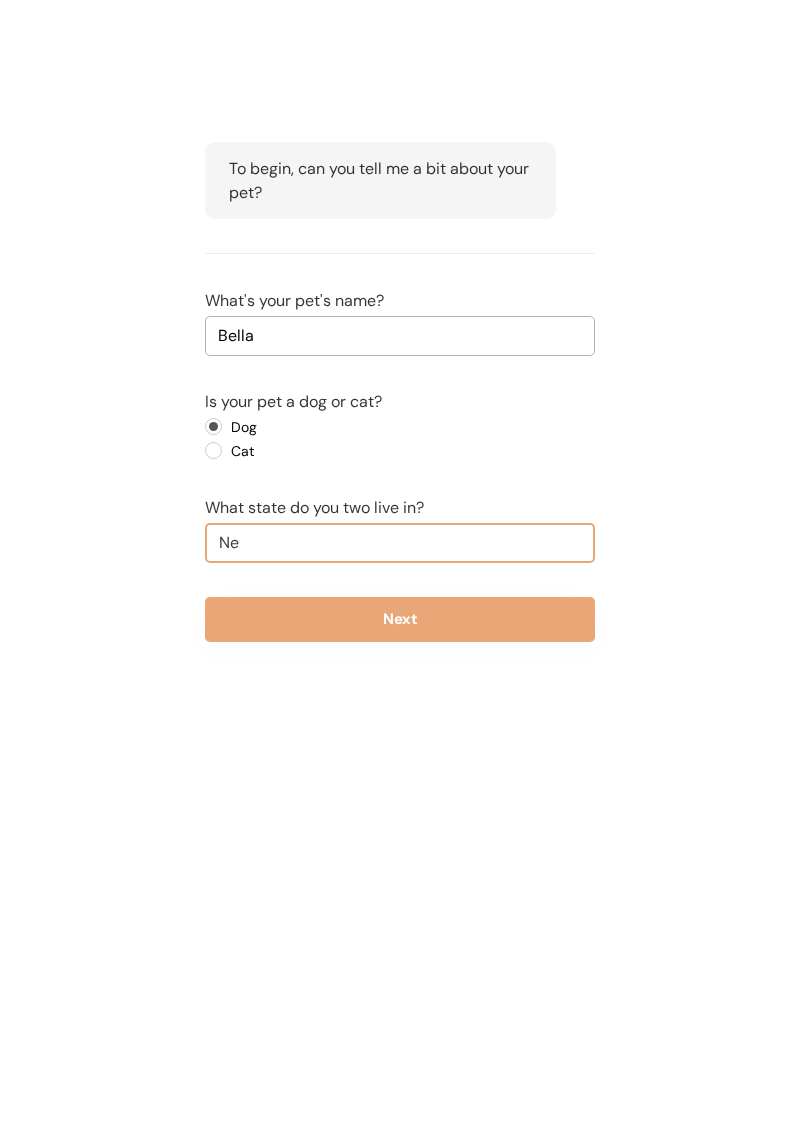 type on "Nebraska" 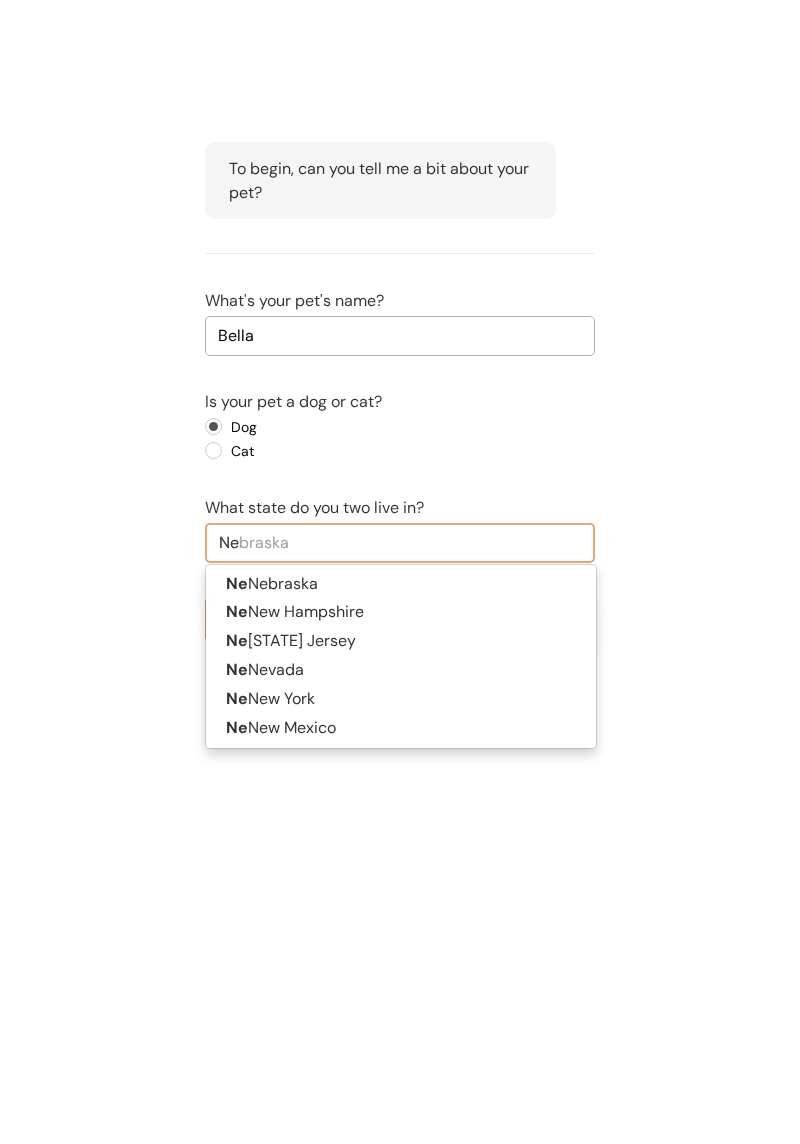 type on "New" 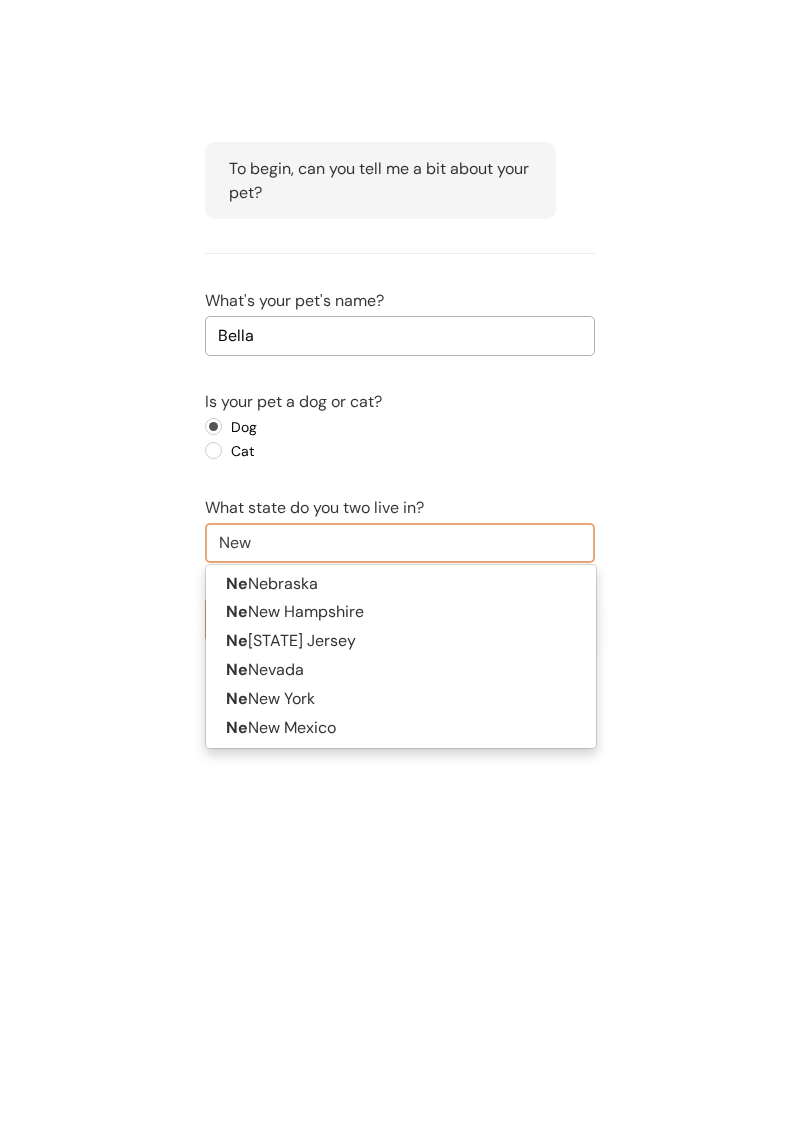 type on "New Hampshire" 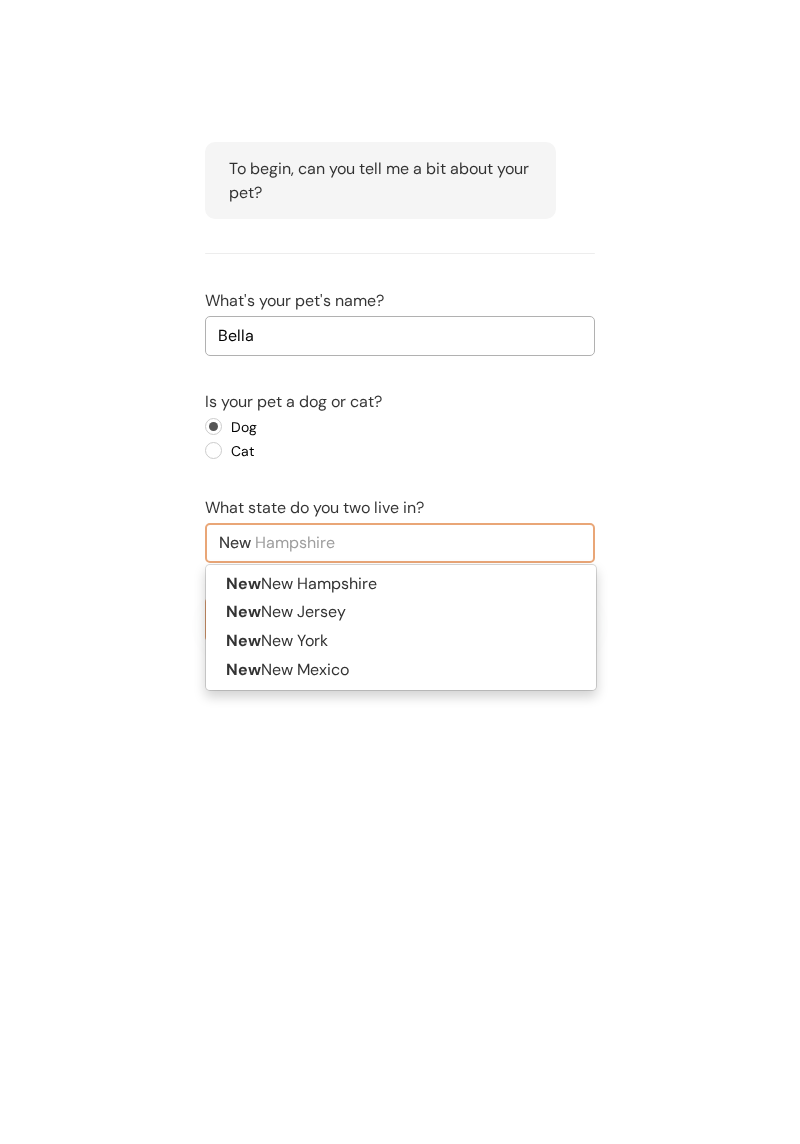 click on "New  York" at bounding box center [401, 799] 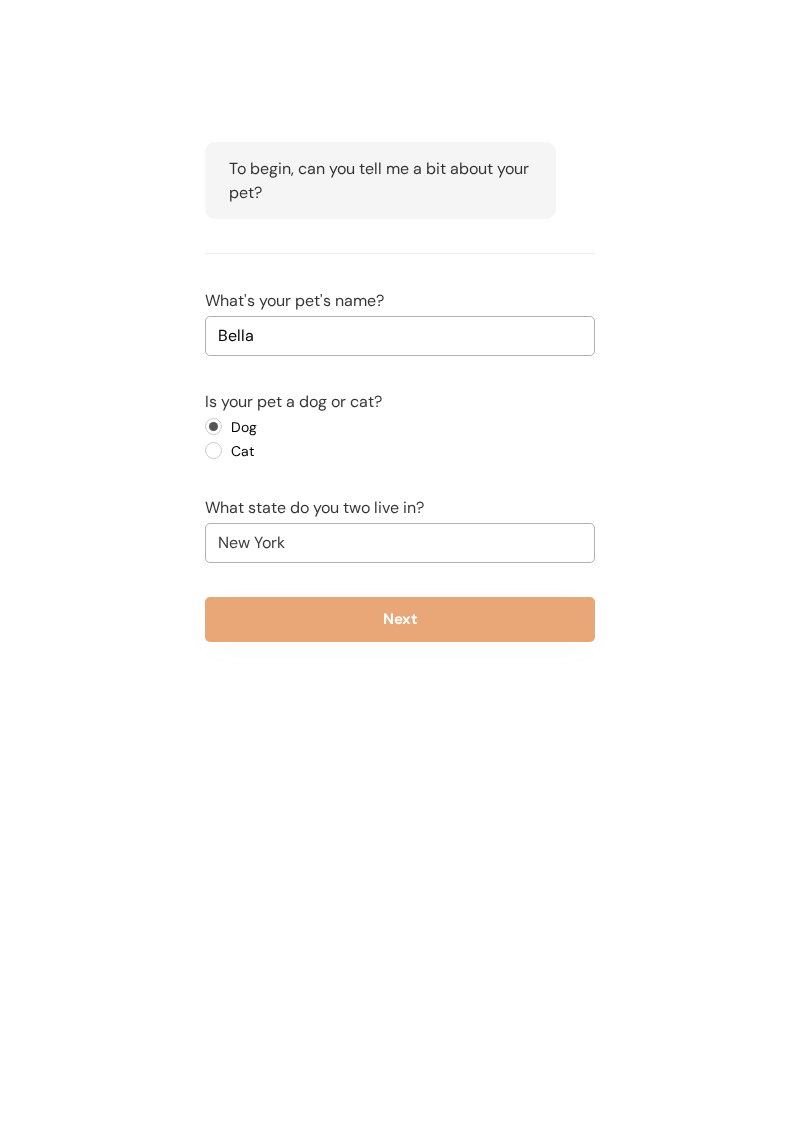 type on "New York" 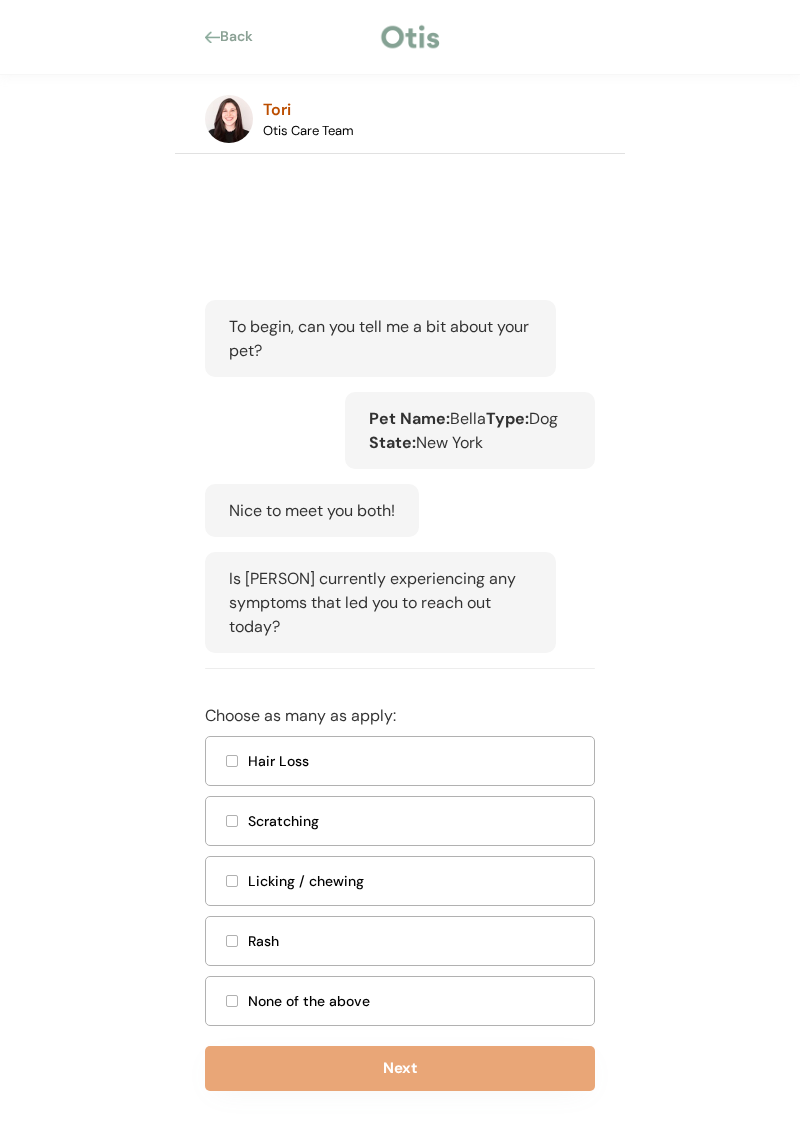 scroll, scrollTop: 49, scrollLeft: 0, axis: vertical 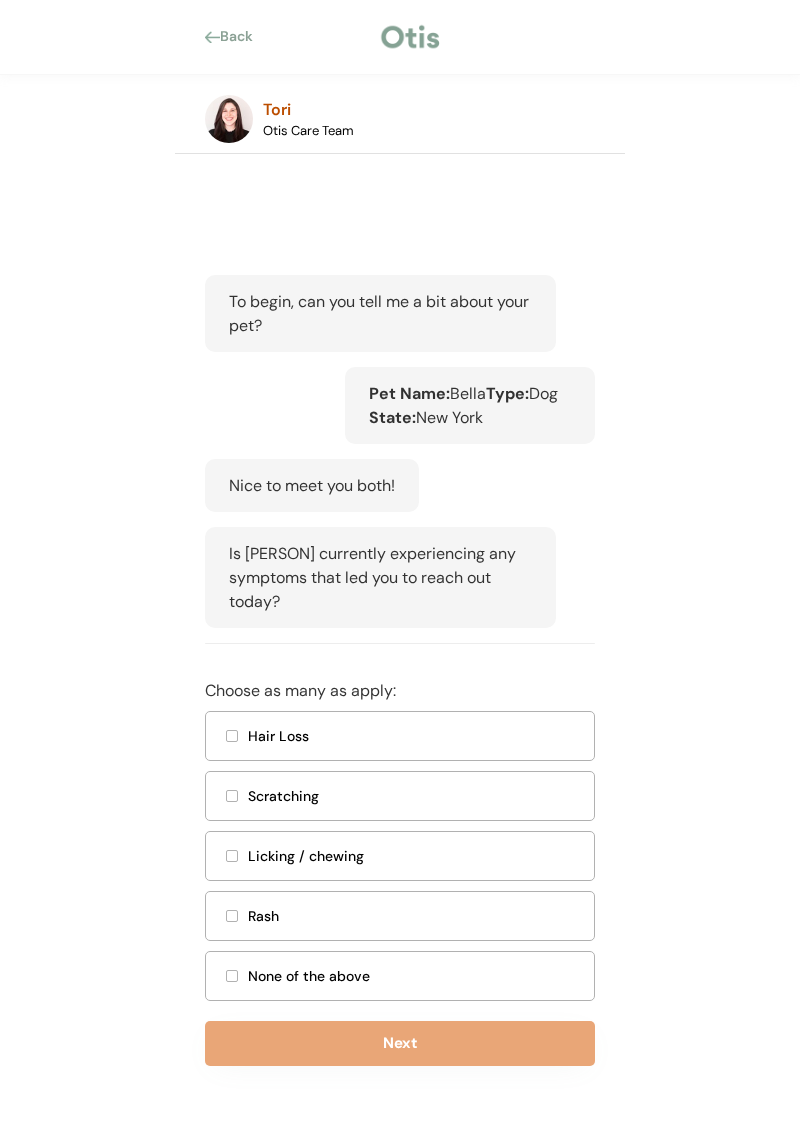 click at bounding box center [232, 796] 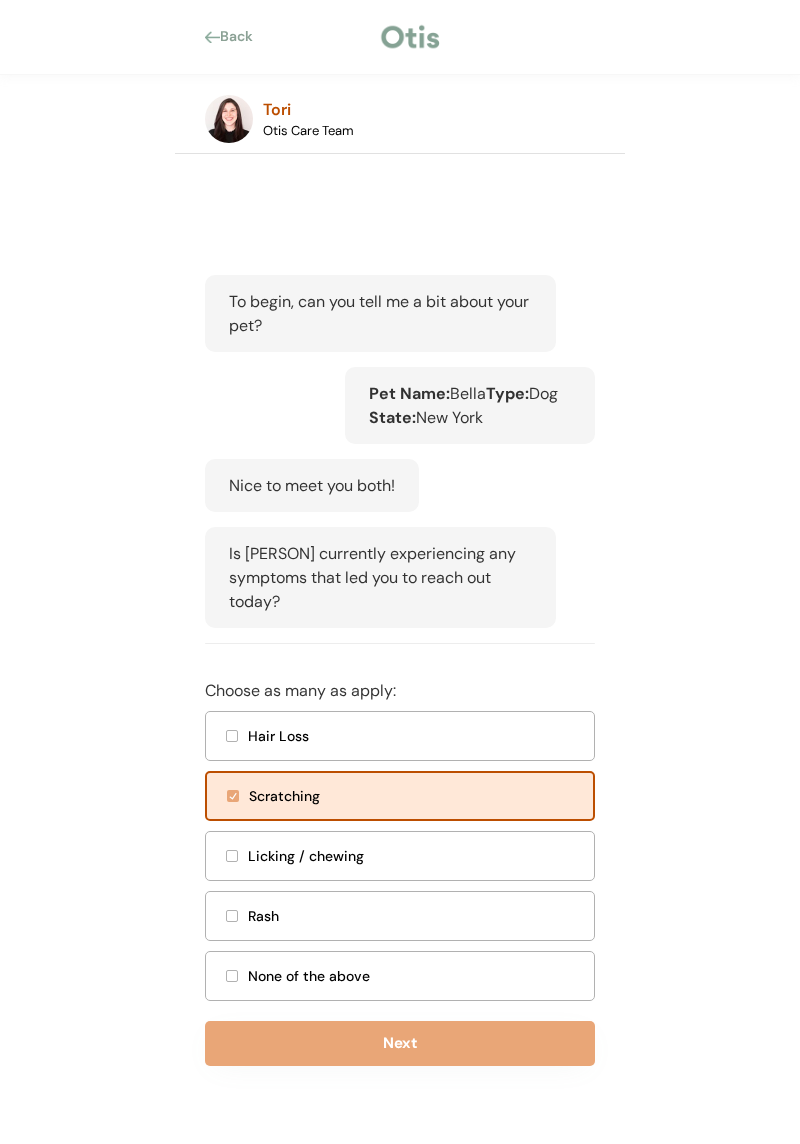 click on "Next" at bounding box center [400, 1043] 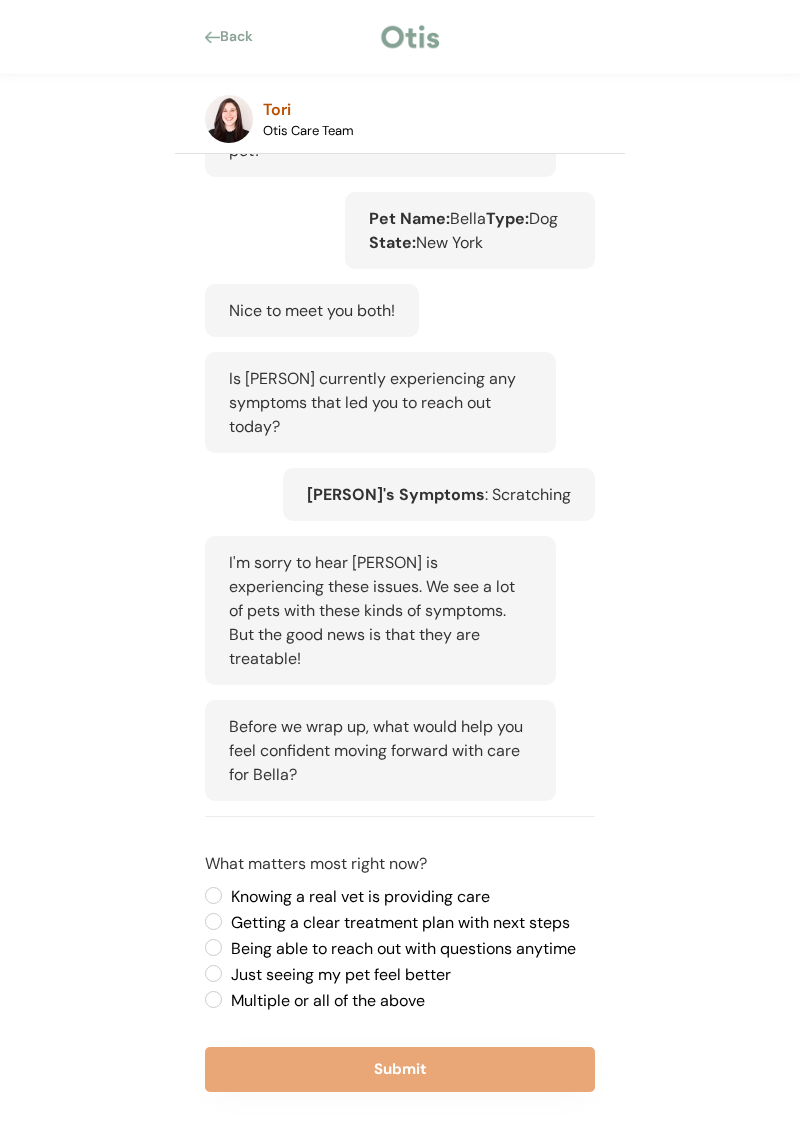 scroll, scrollTop: 226, scrollLeft: 0, axis: vertical 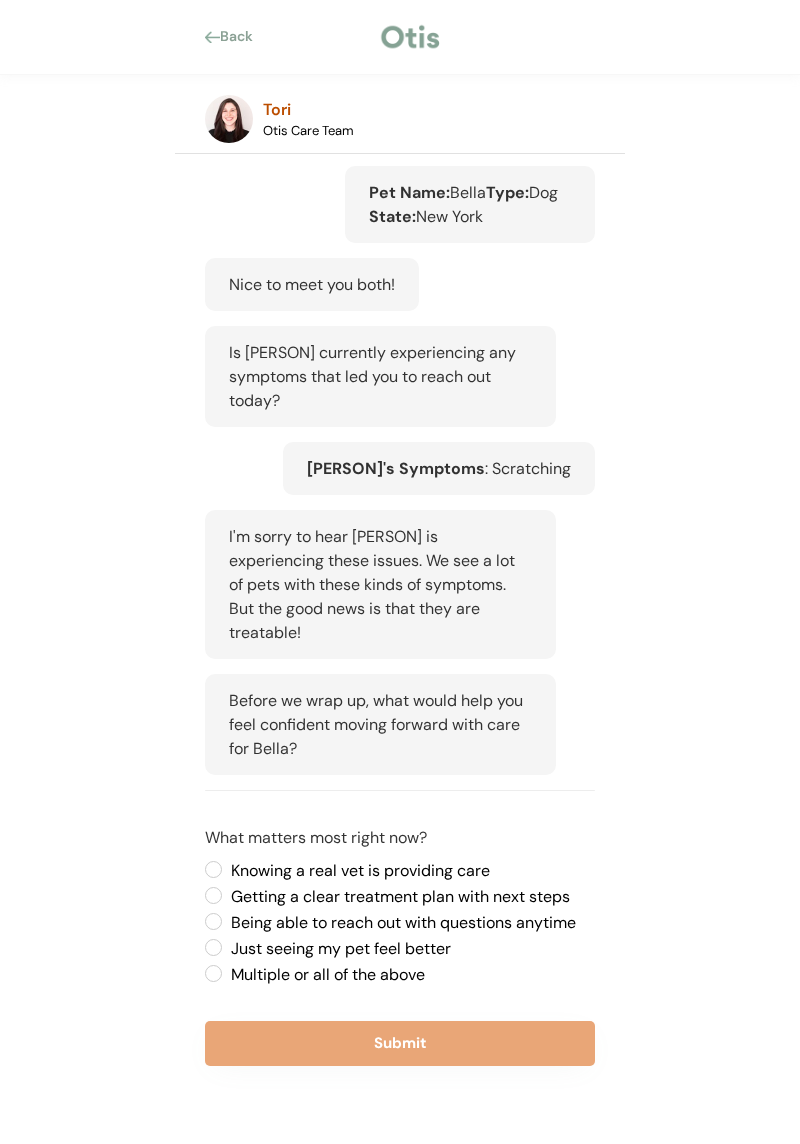 click on "Just seeing my pet feel better" at bounding box center (410, 949) 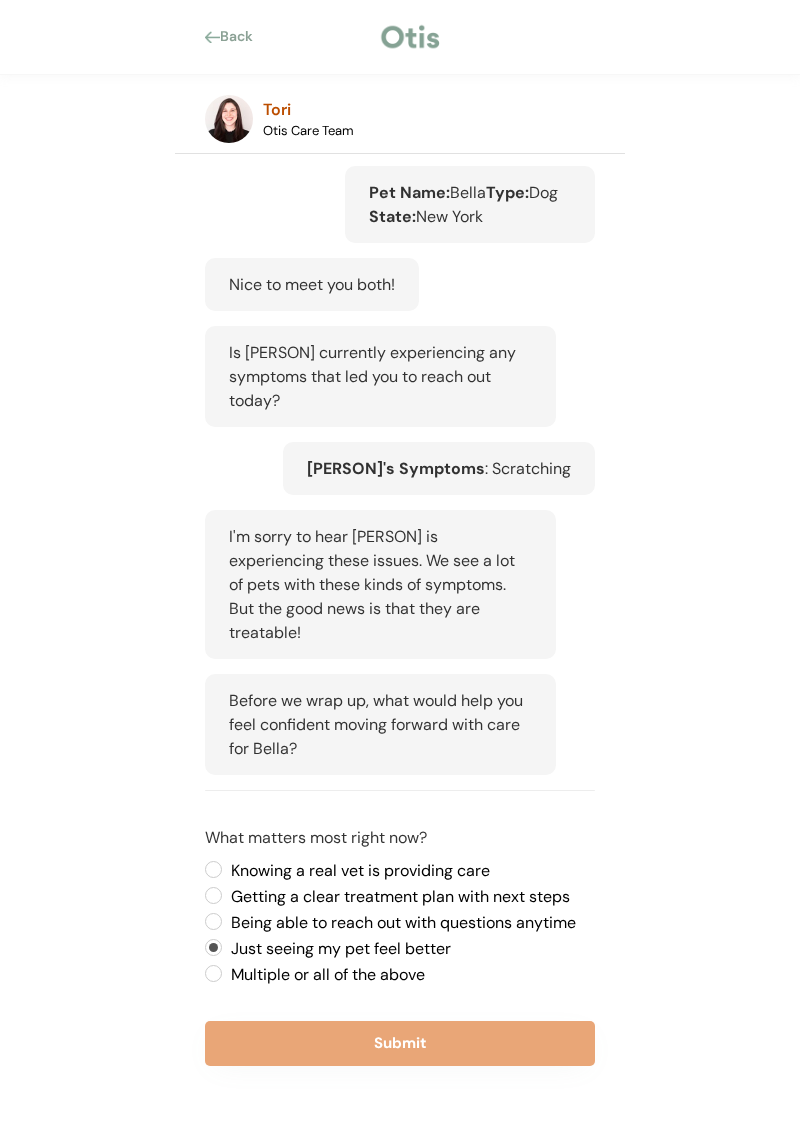 click on "Submit" at bounding box center [400, 1043] 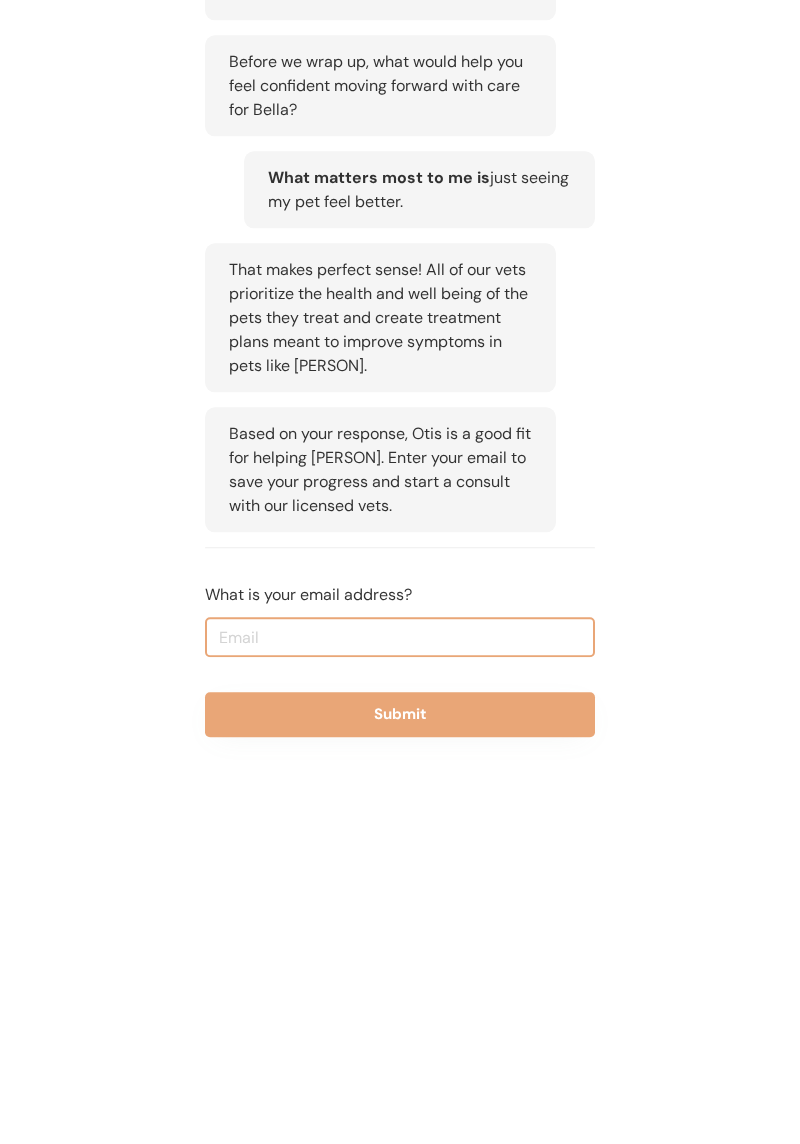 scroll, scrollTop: 536, scrollLeft: 0, axis: vertical 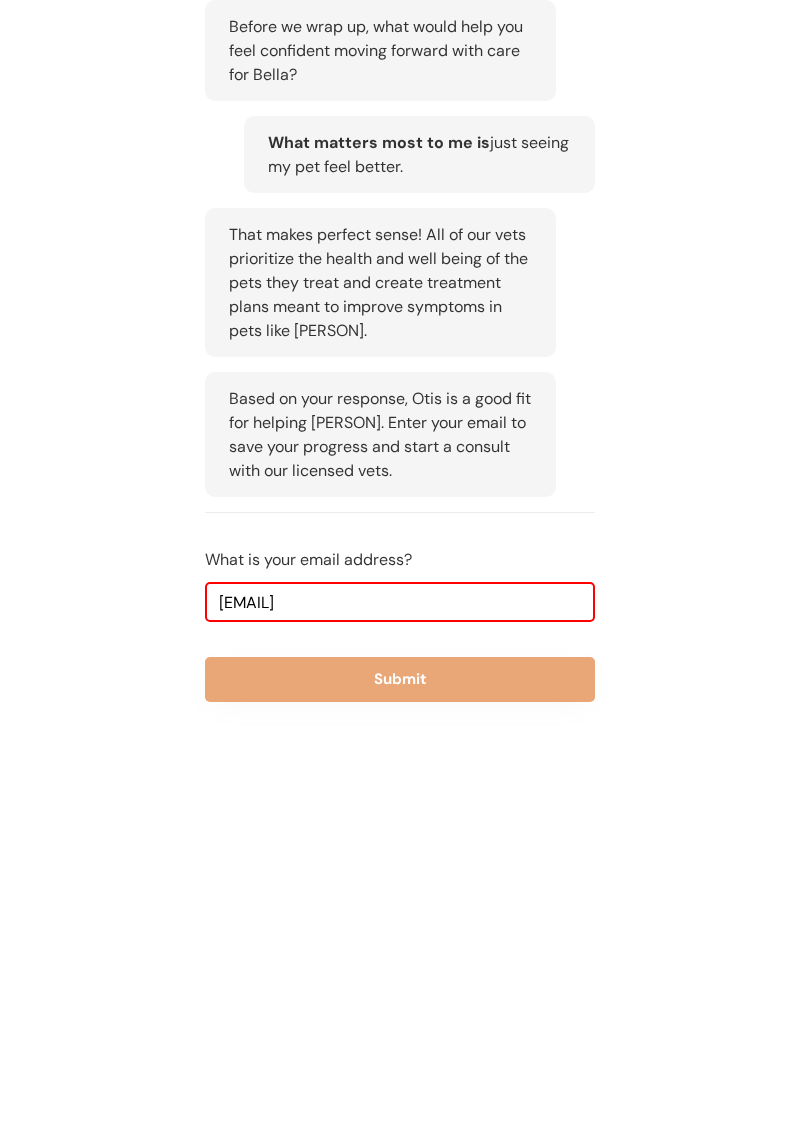click on "gwms68050701@bmai..com" at bounding box center (400, 966) 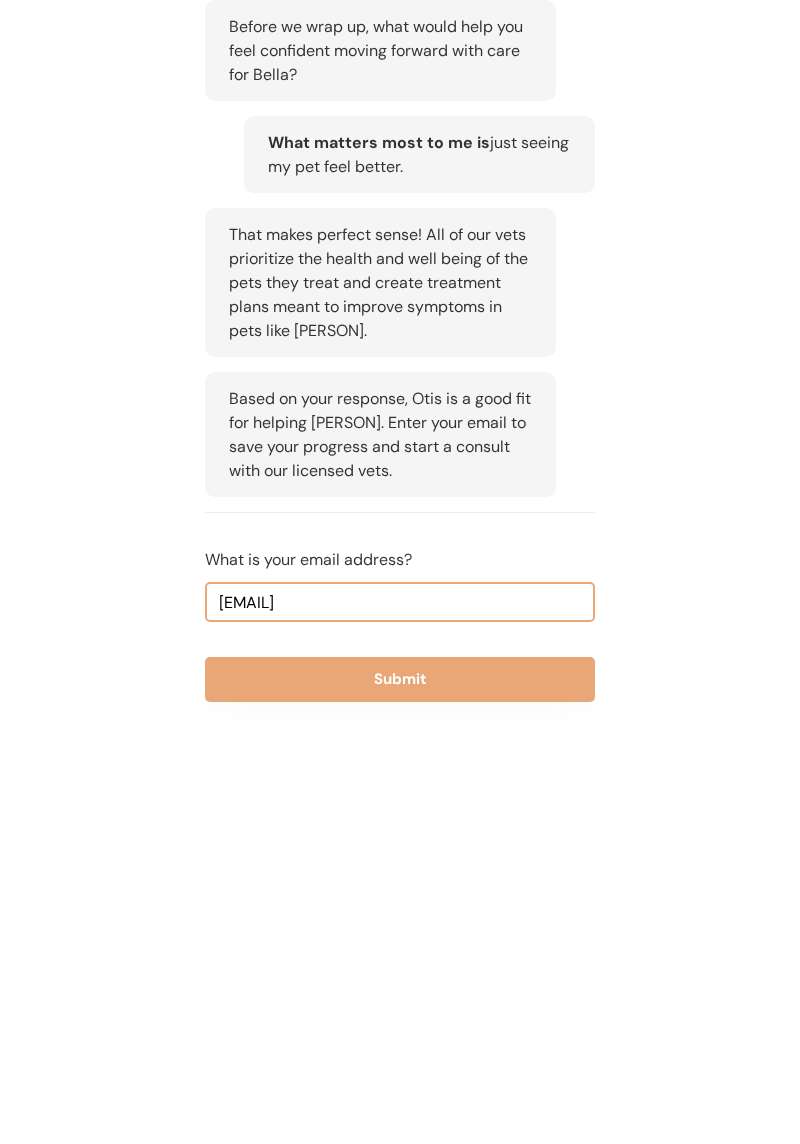 type on "gwms68050701@gmail.com" 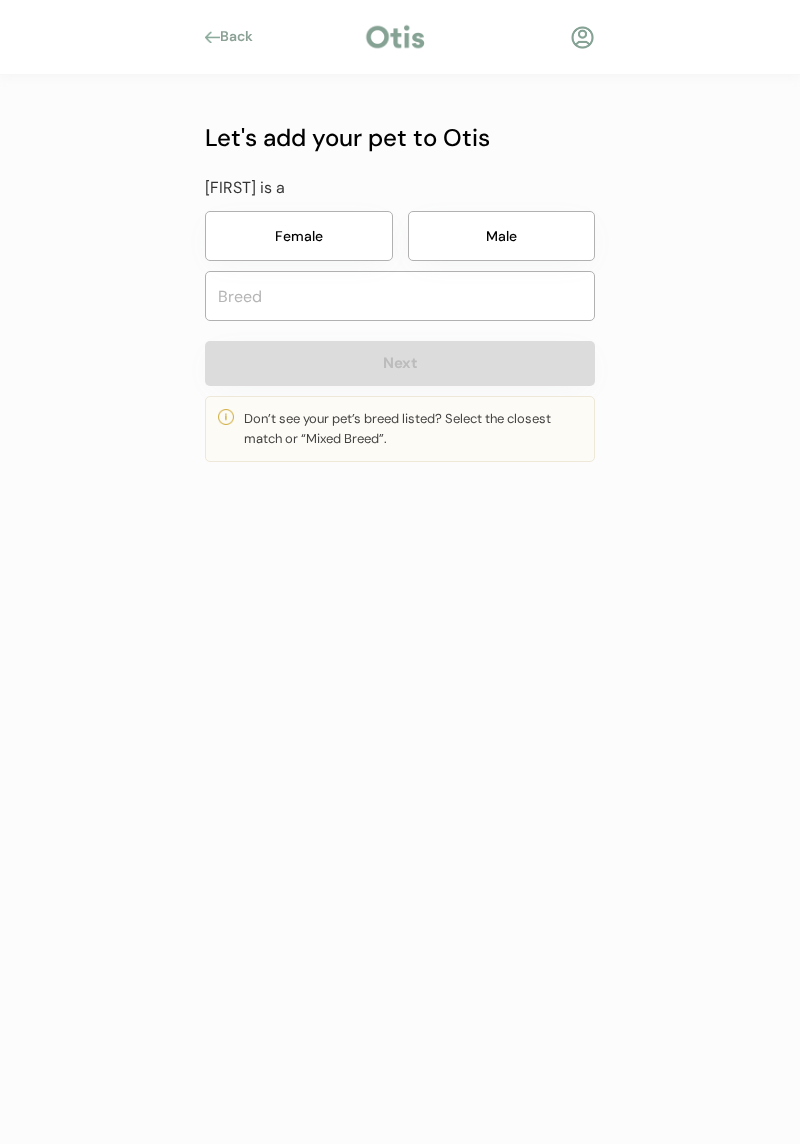 scroll, scrollTop: 0, scrollLeft: 0, axis: both 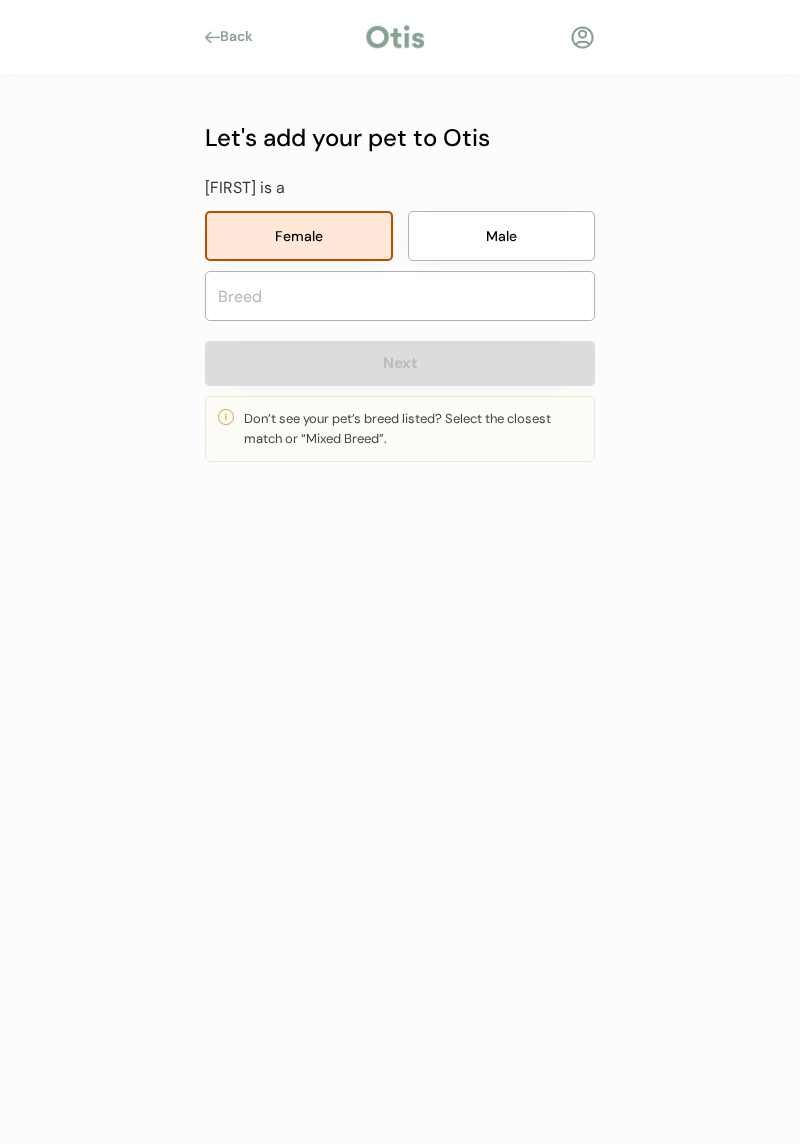 click at bounding box center (400, 296) 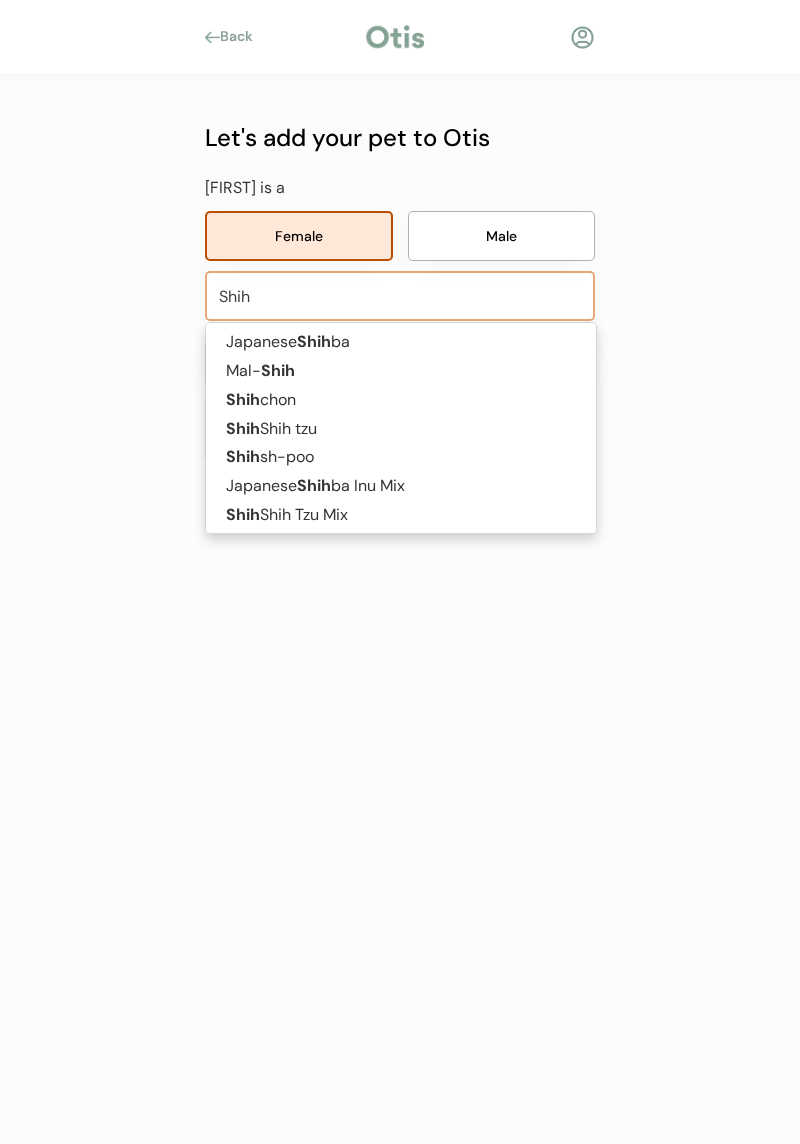 scroll, scrollTop: 30, scrollLeft: 0, axis: vertical 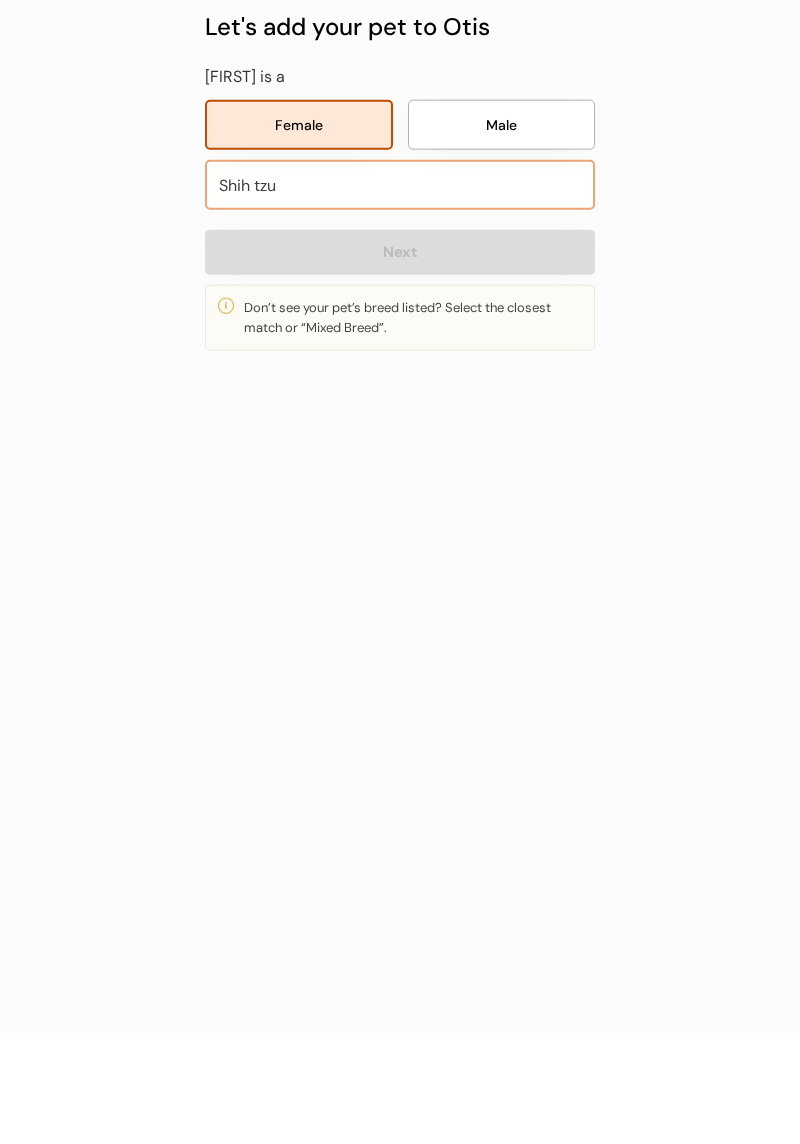 type on "Shiih tzu" 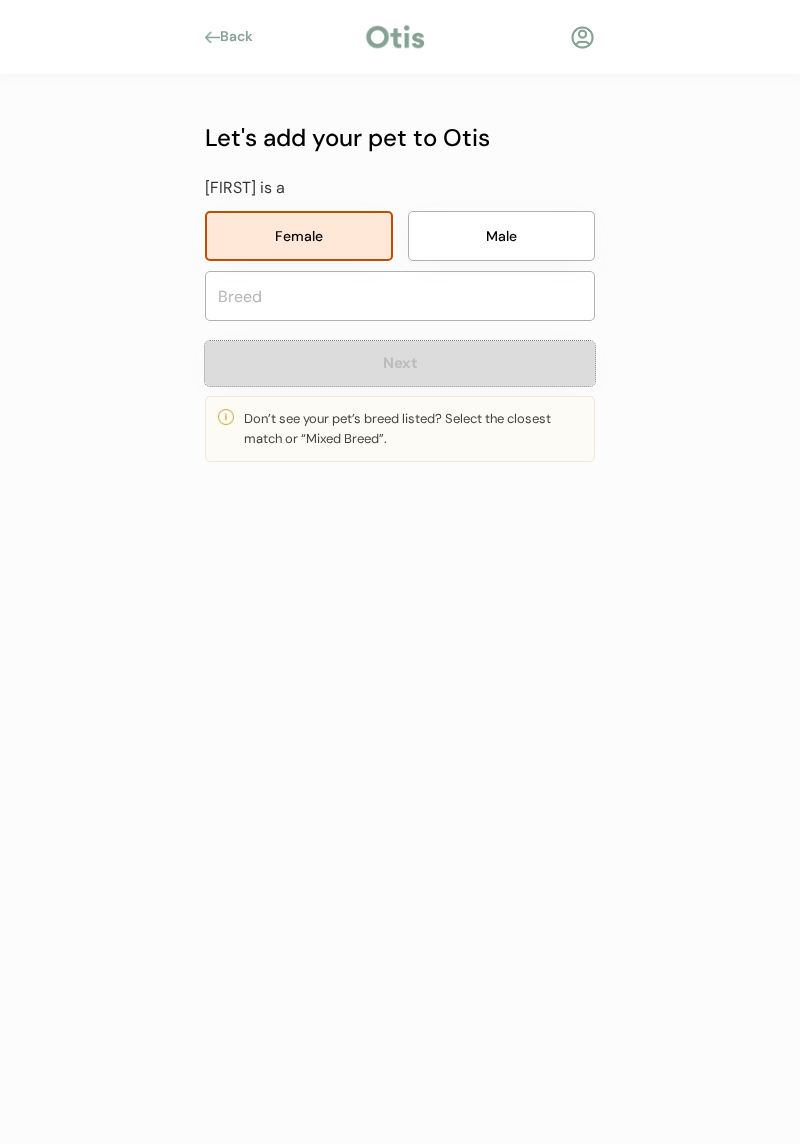 click on "Next" at bounding box center [400, 363] 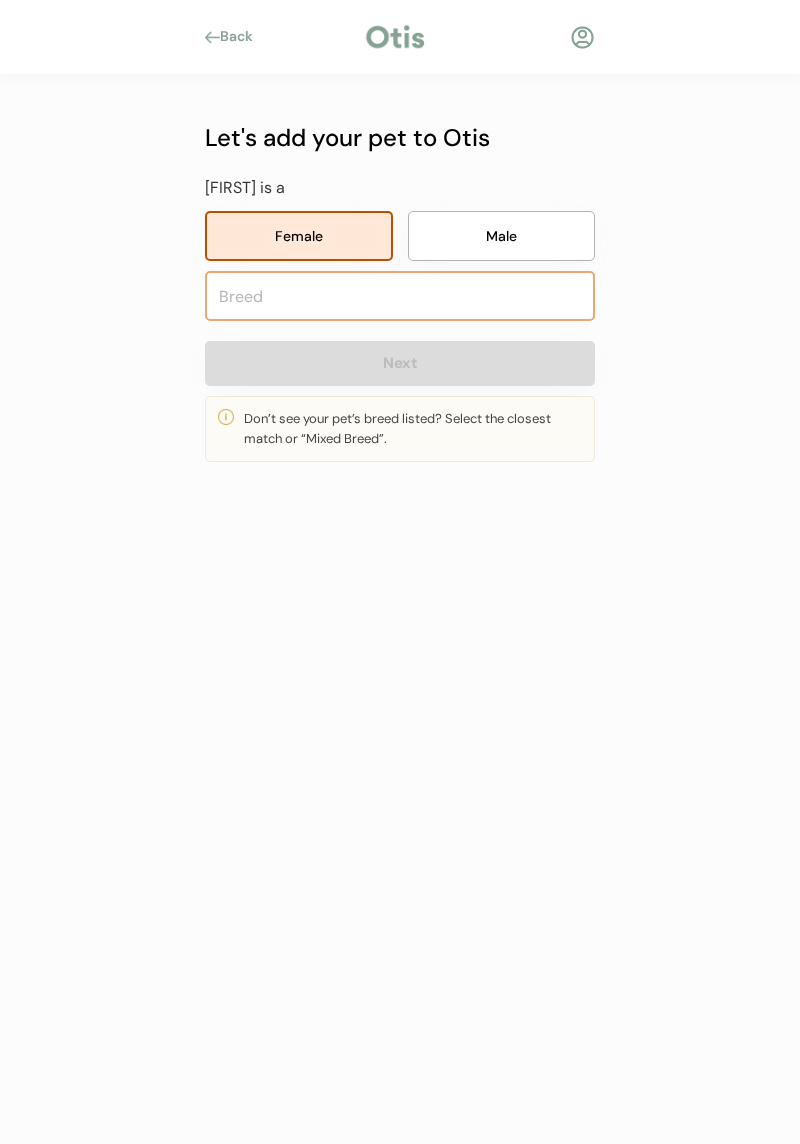 click at bounding box center [400, 296] 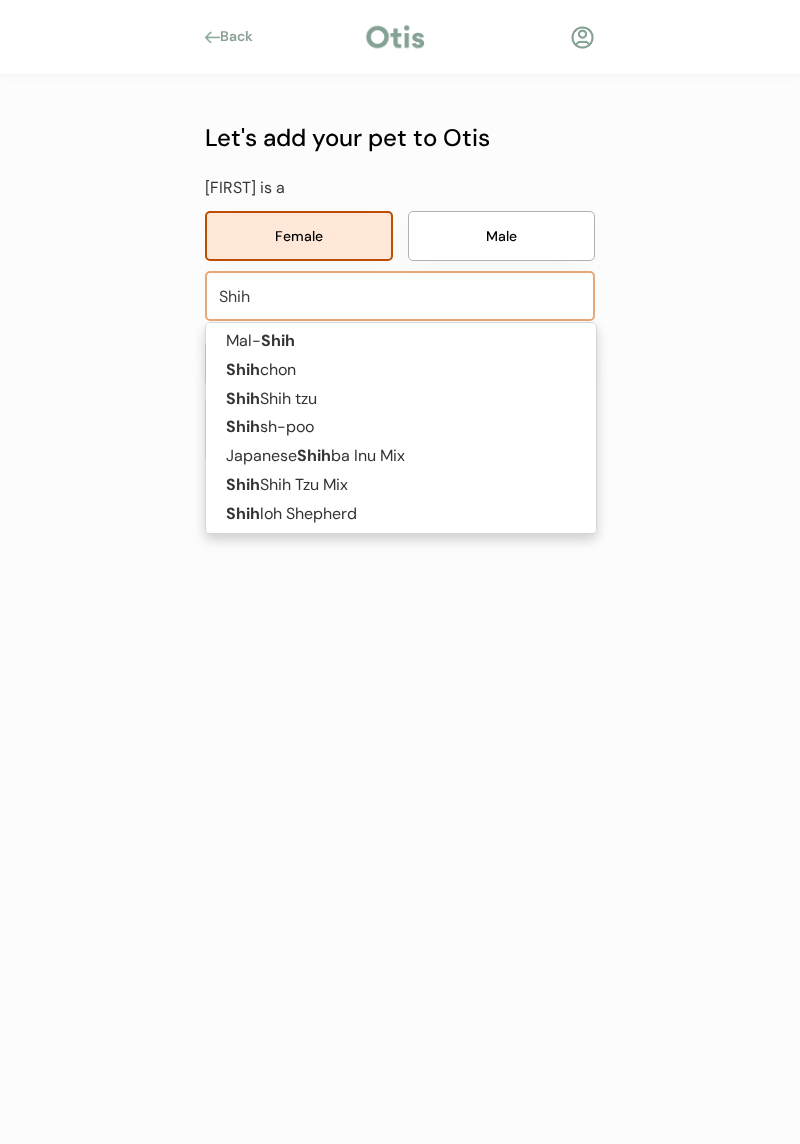type on "Shih" 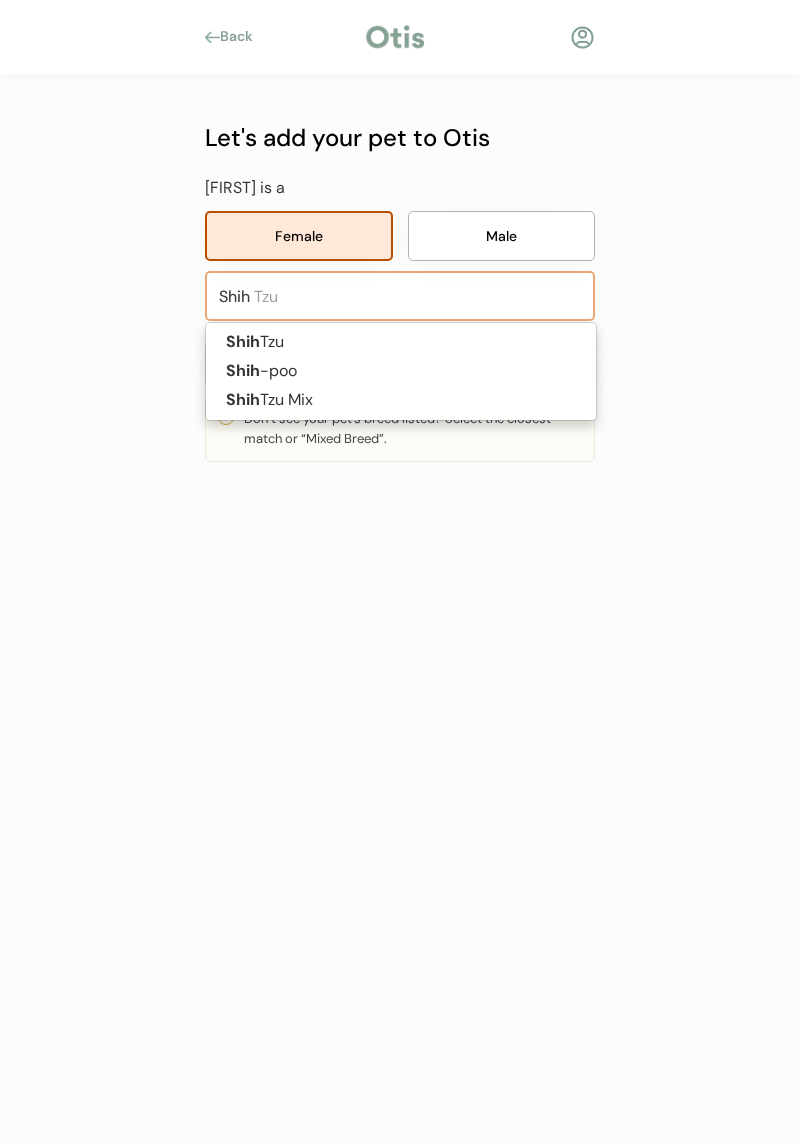 scroll, scrollTop: 0, scrollLeft: 0, axis: both 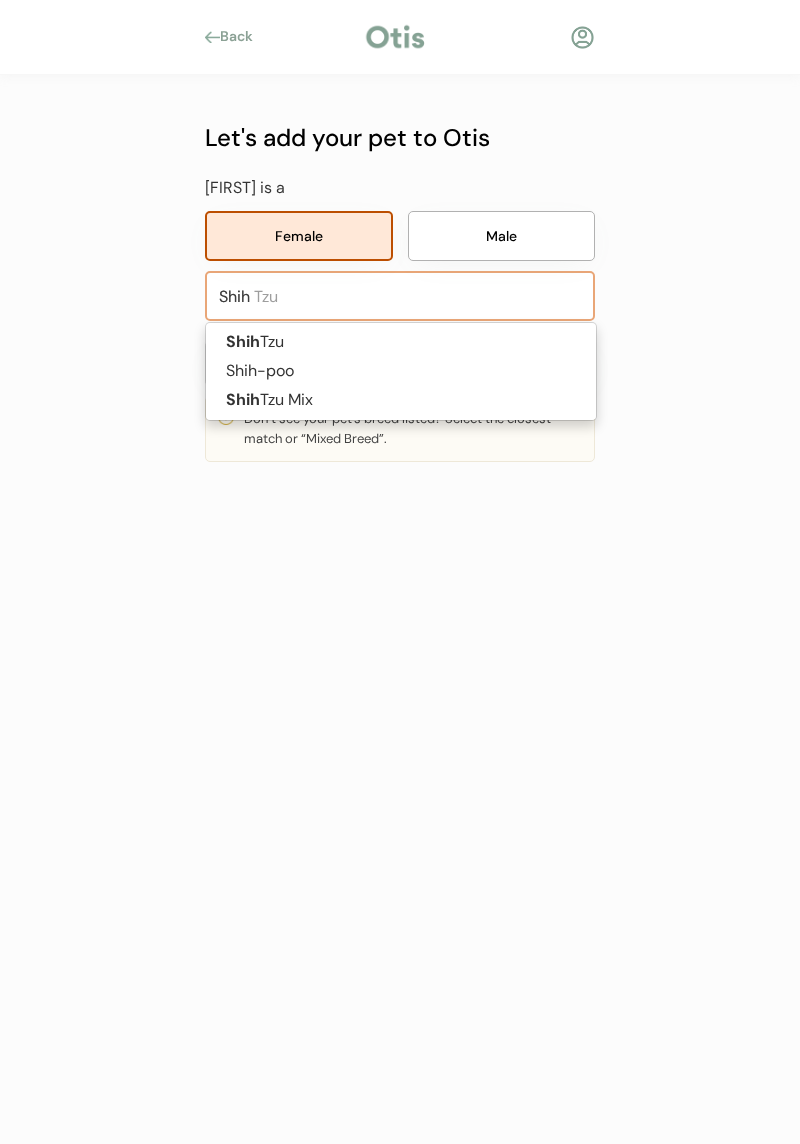 click on "Shih" at bounding box center [400, 296] 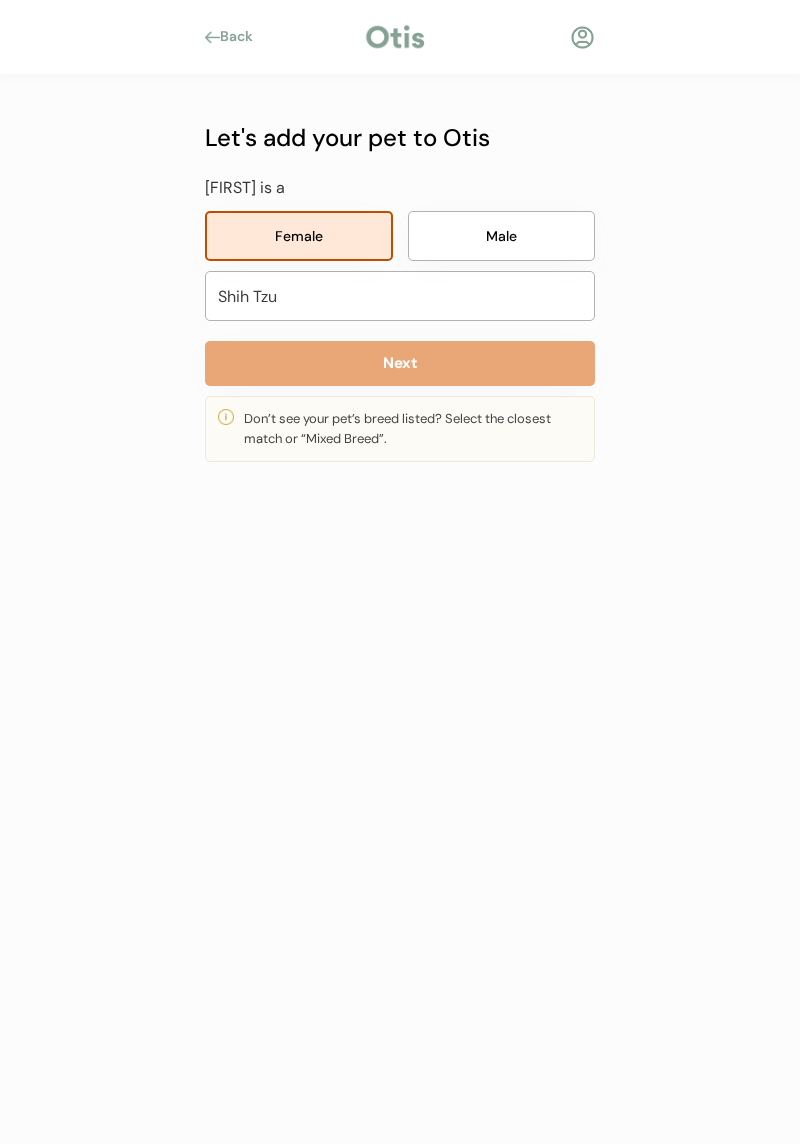 click on "Next" at bounding box center [400, 363] 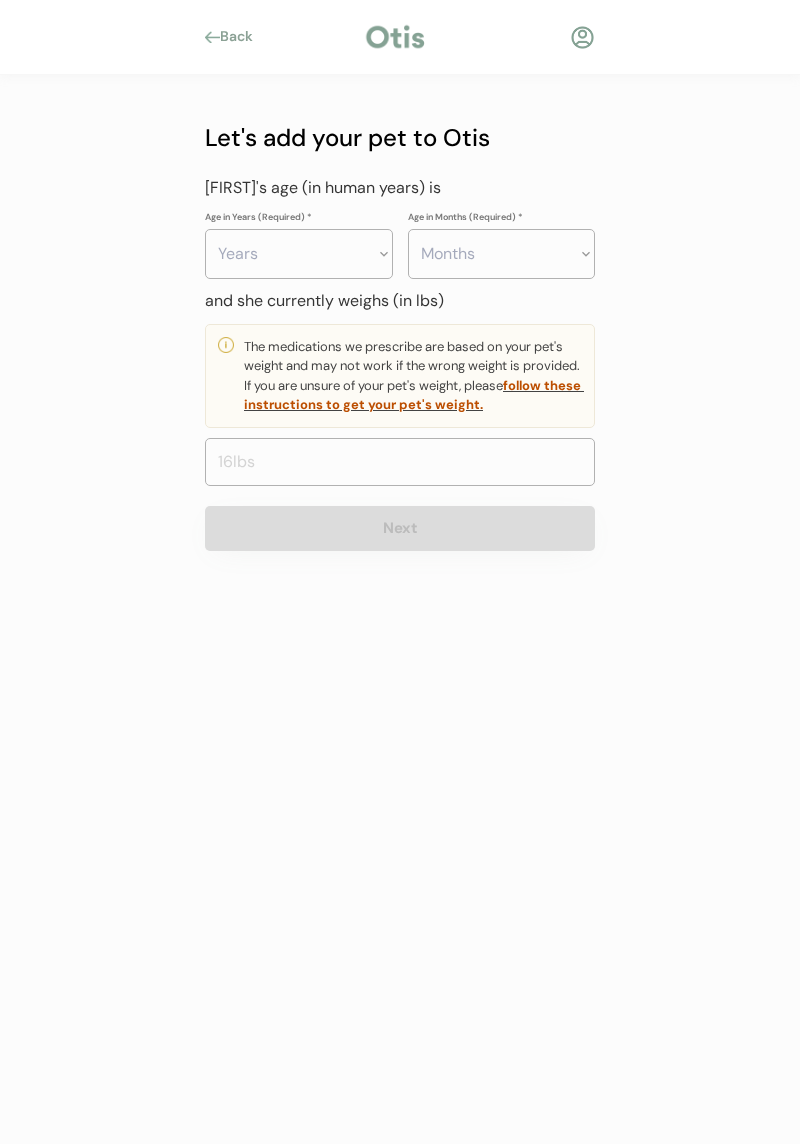 click on "Years 0 1 2 3 4 5 6 7 8 9 10 11 12 13 14 15 16 17 18 19 20" at bounding box center (299, 254) 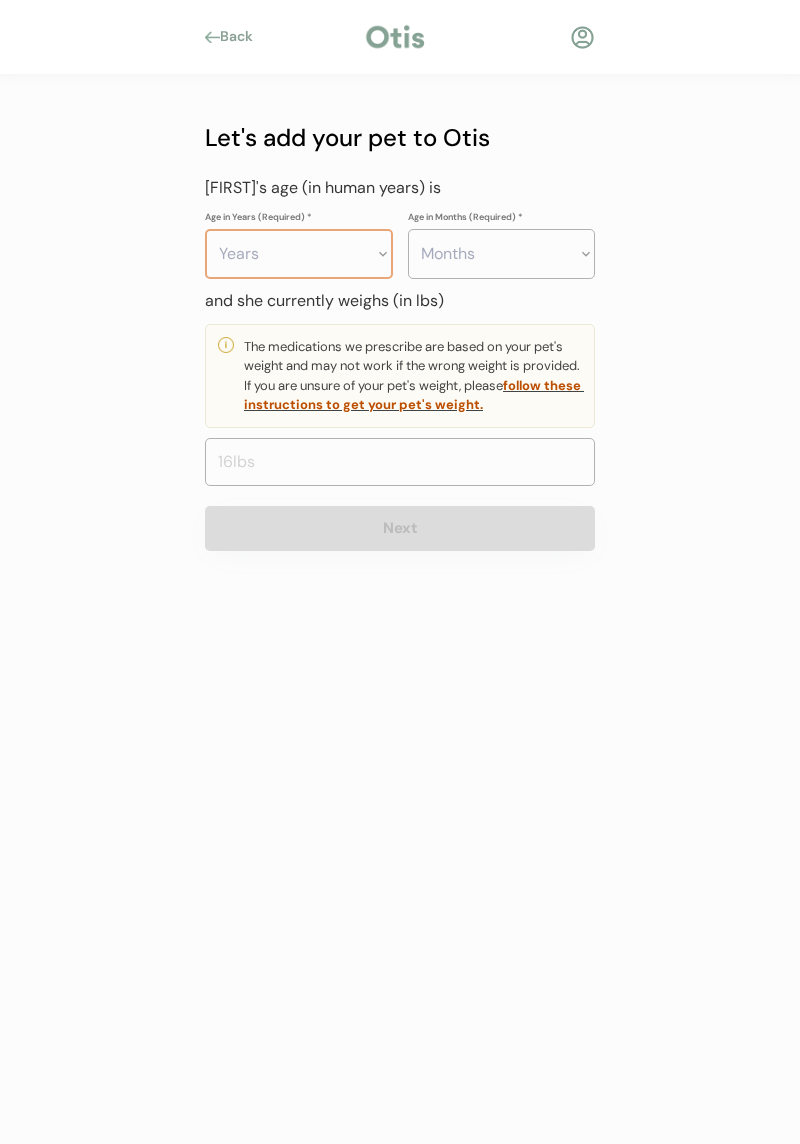 select on "9" 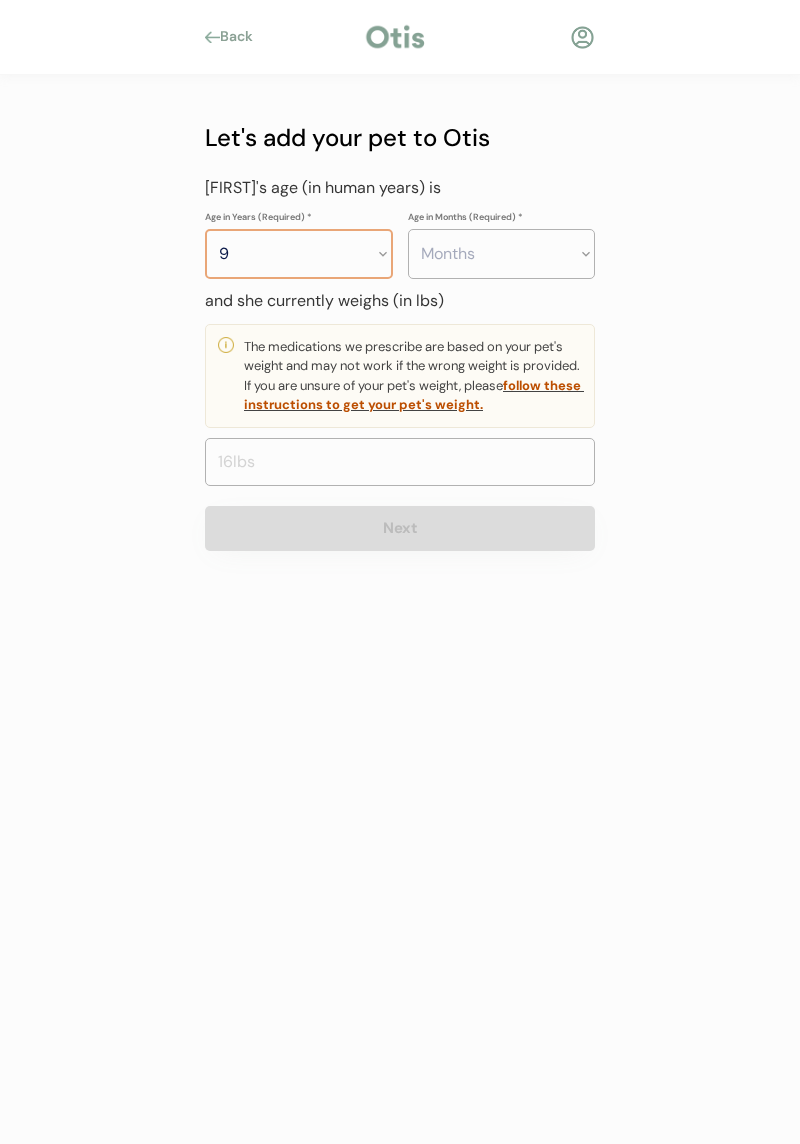click at bounding box center (400, 462) 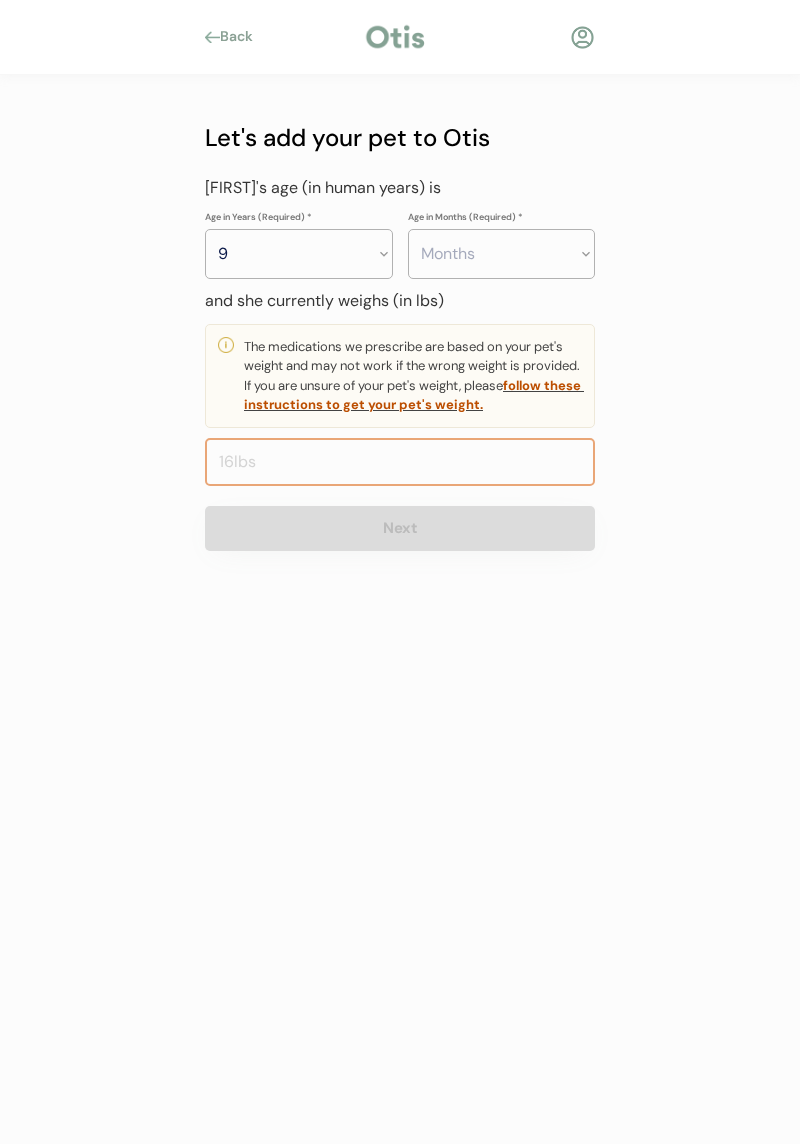 click at bounding box center (400, 462) 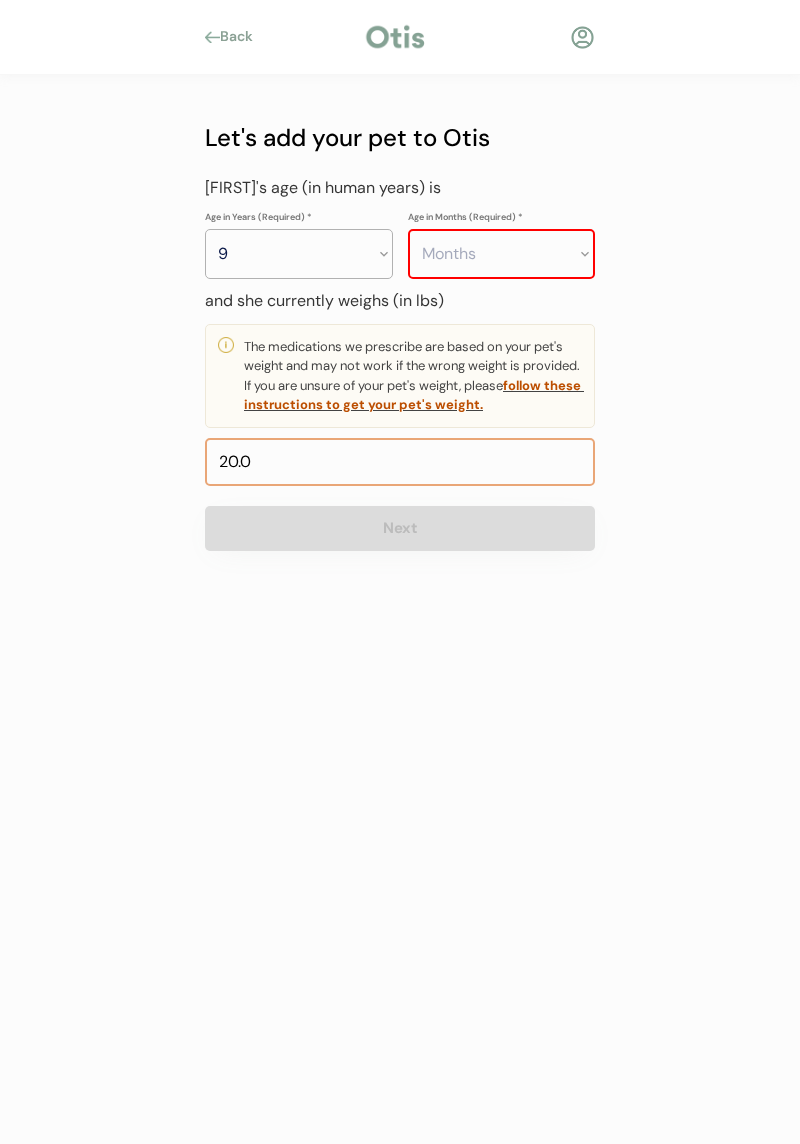 type on "20.0" 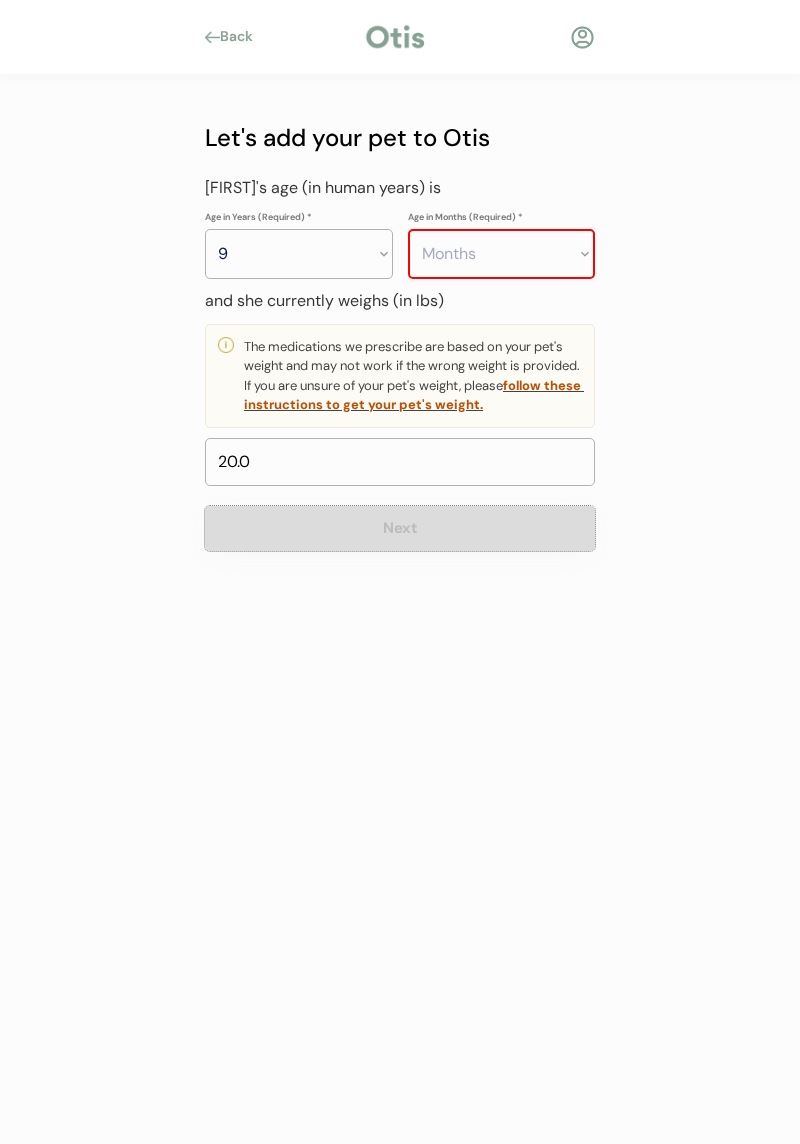 click on "Next" at bounding box center (400, 528) 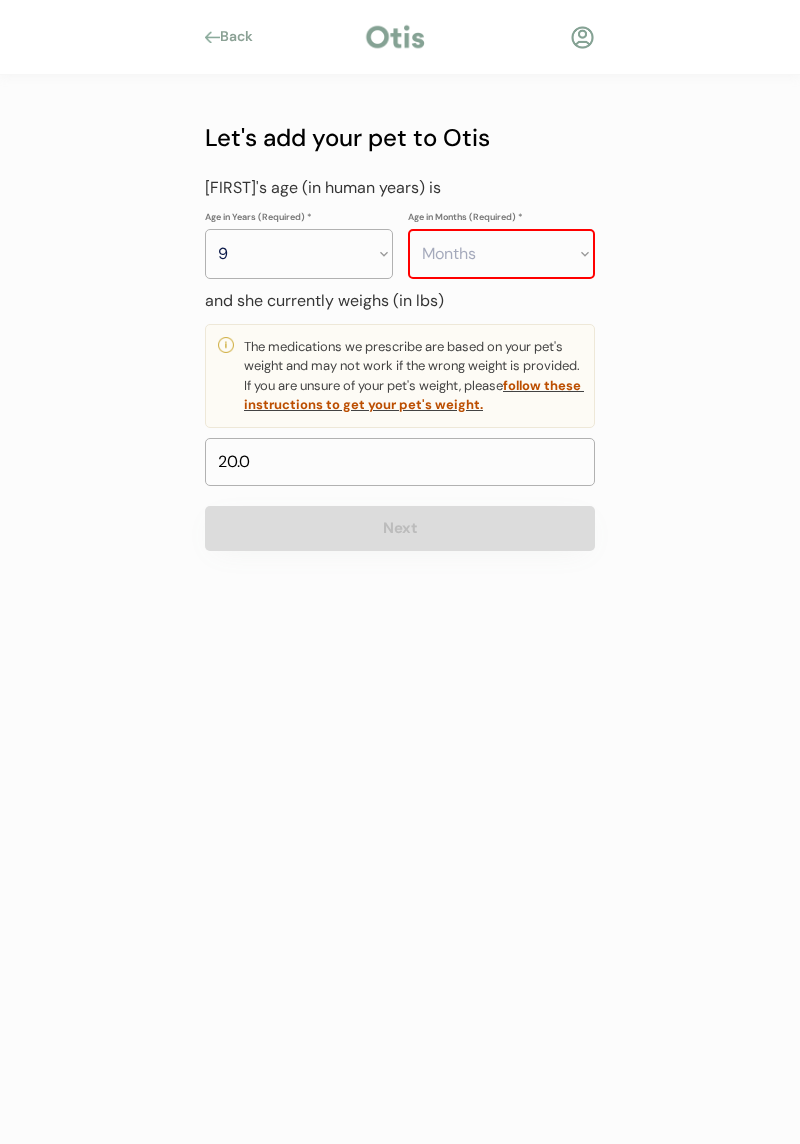 select on "1" 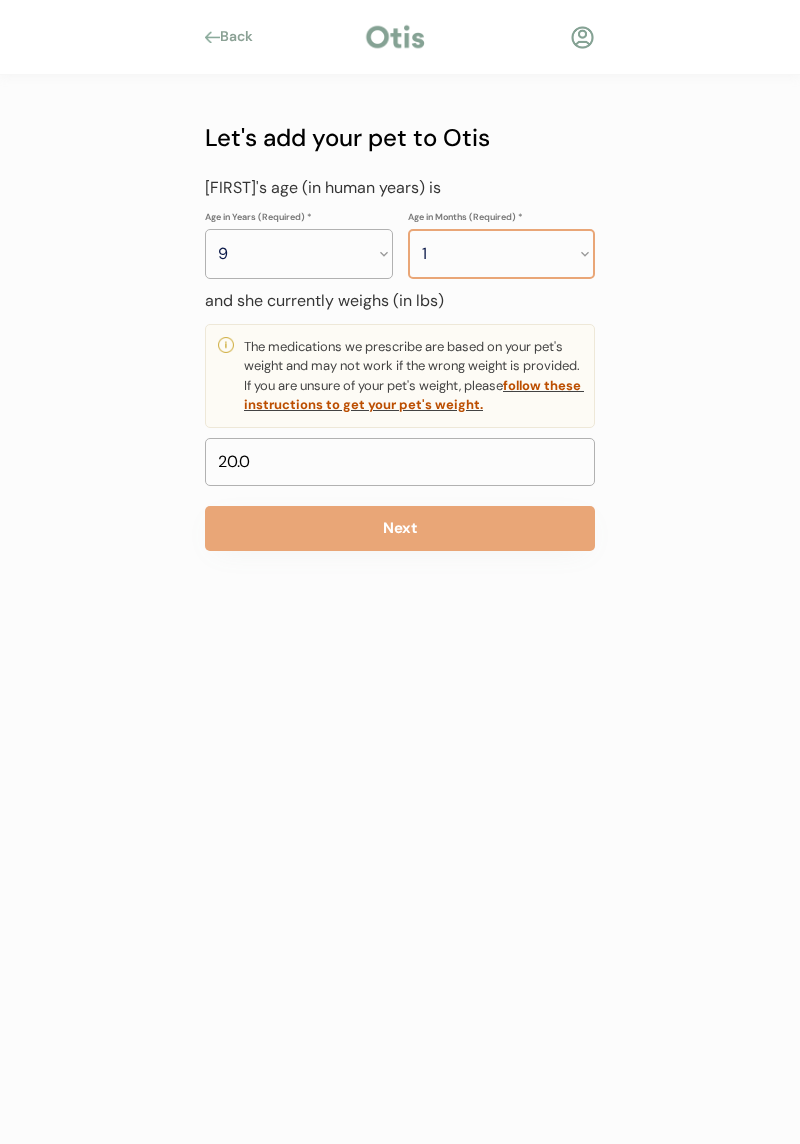 click on "Next" at bounding box center (400, 528) 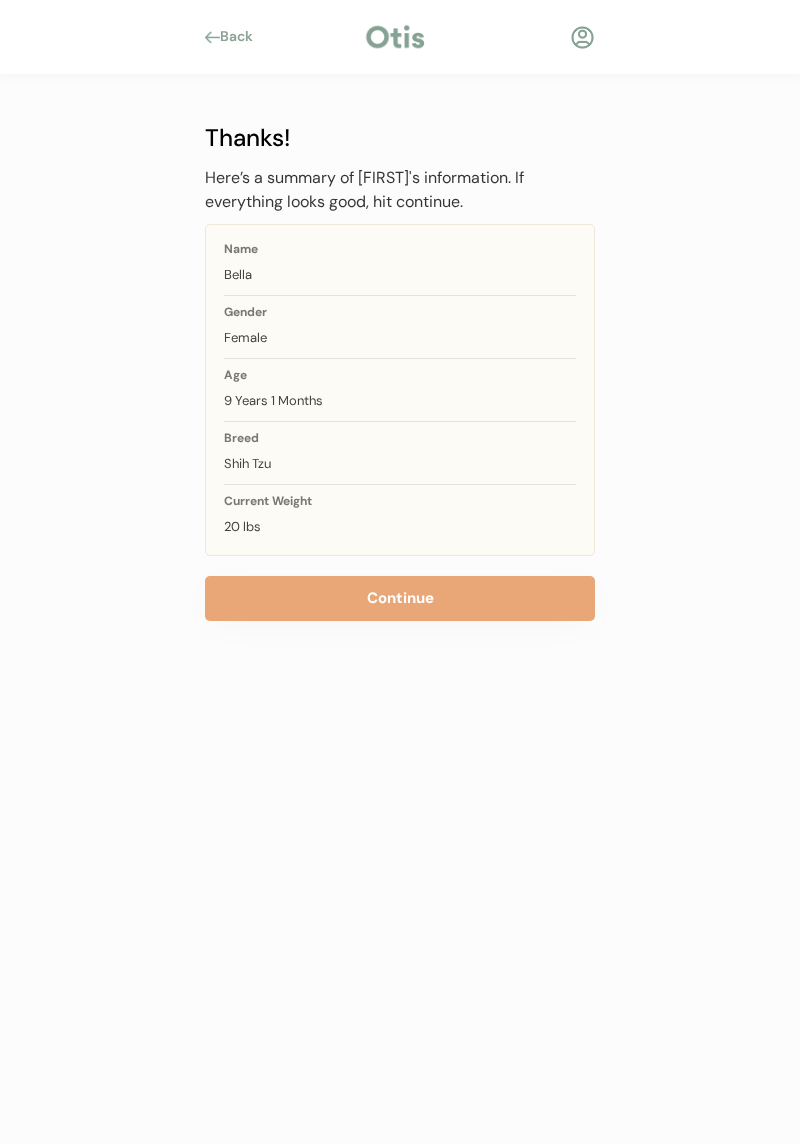 click on "Continue" at bounding box center (400, 598) 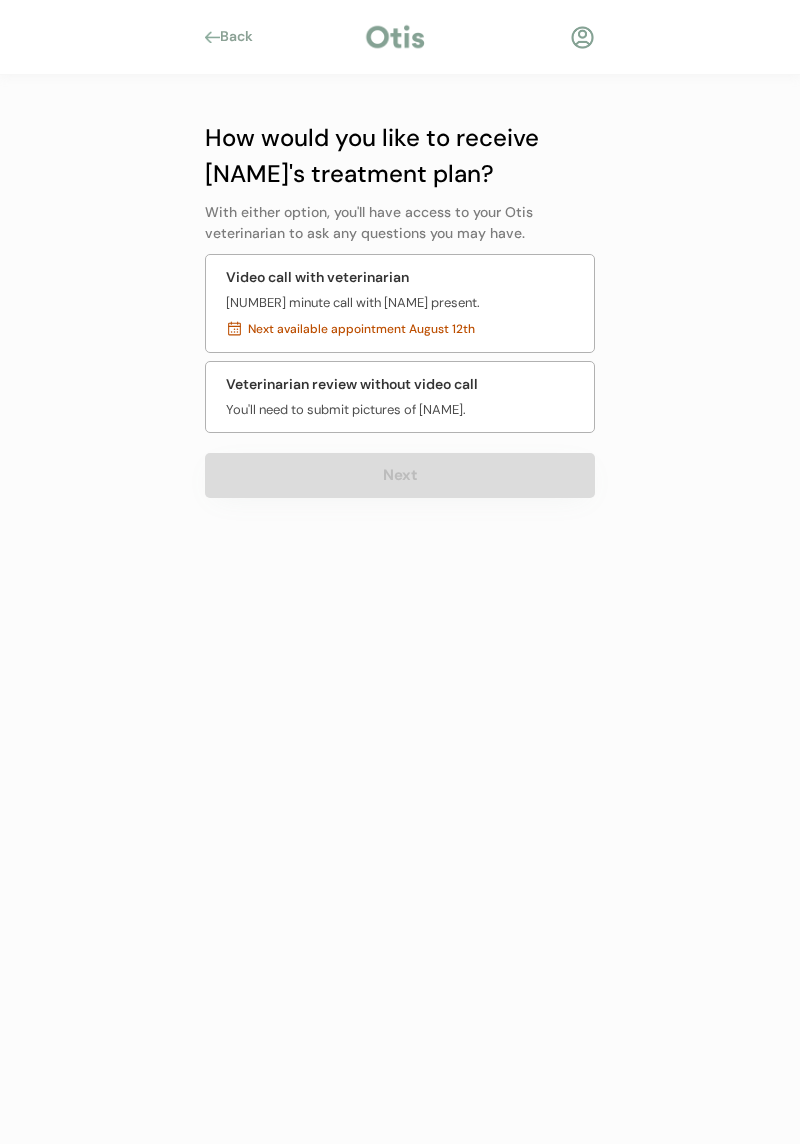 scroll, scrollTop: 0, scrollLeft: 0, axis: both 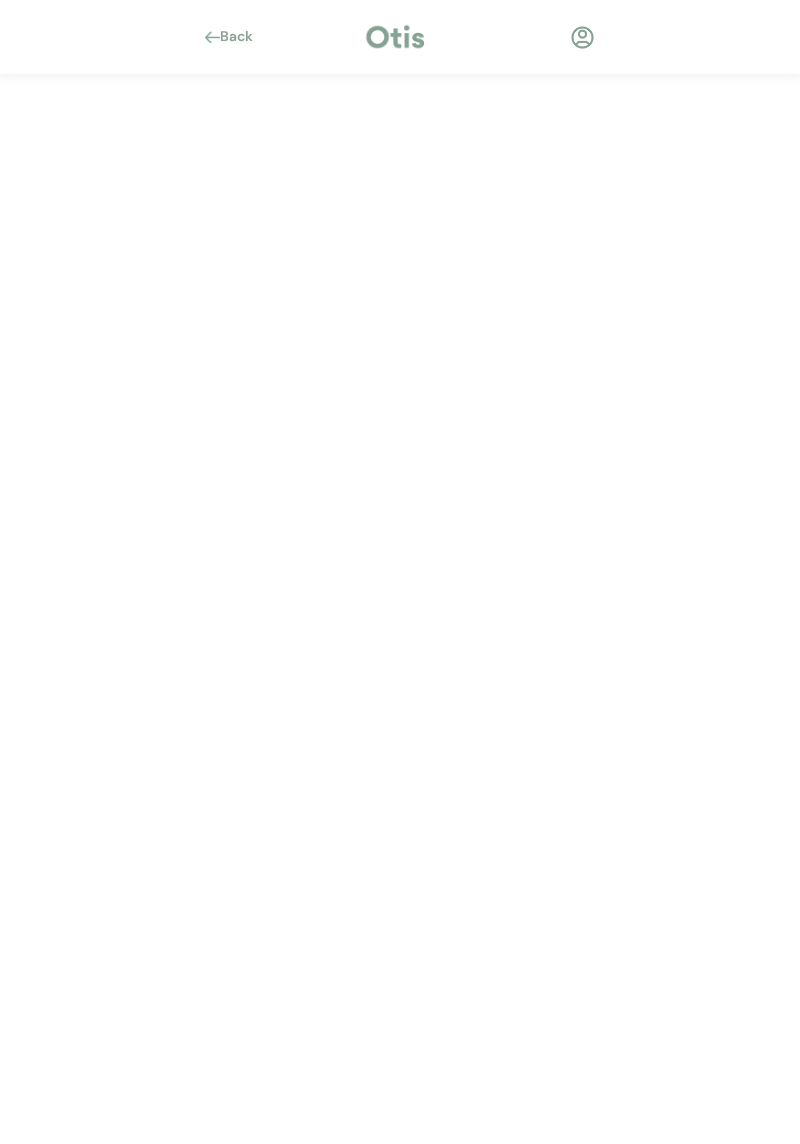 click on "Back" at bounding box center (400, 572) 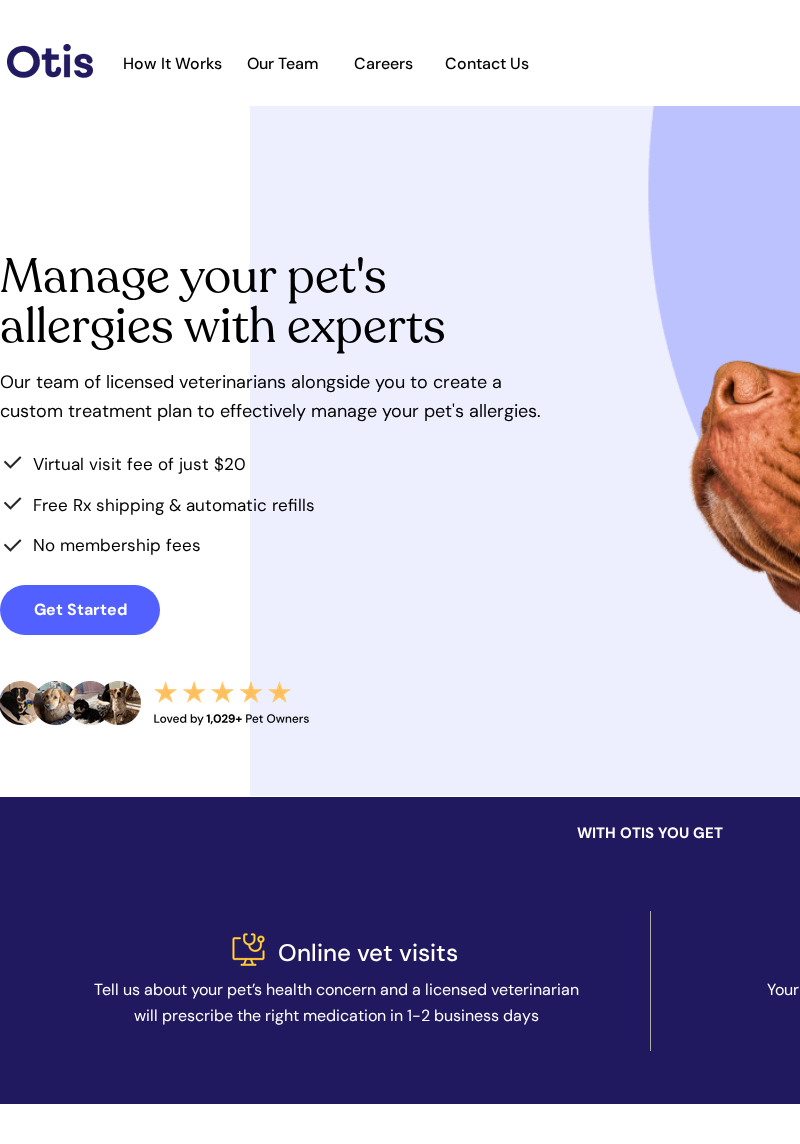 click on "Careers" at bounding box center [383, 63] 